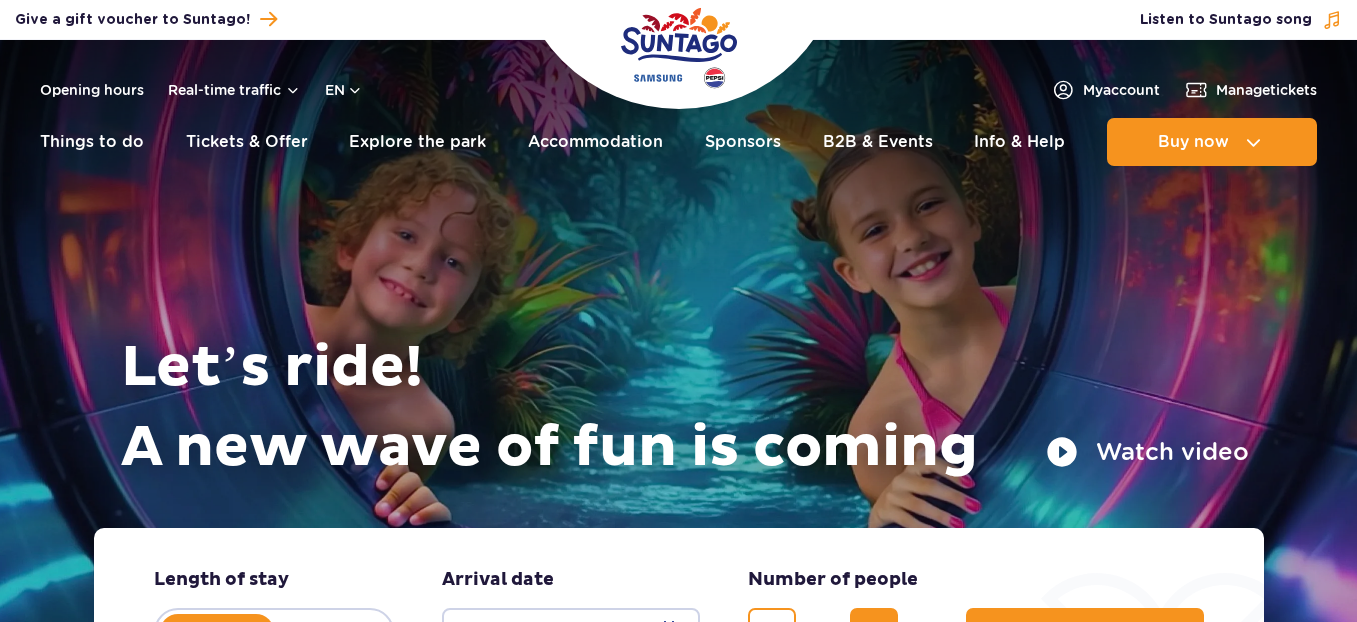 scroll, scrollTop: 0, scrollLeft: 0, axis: both 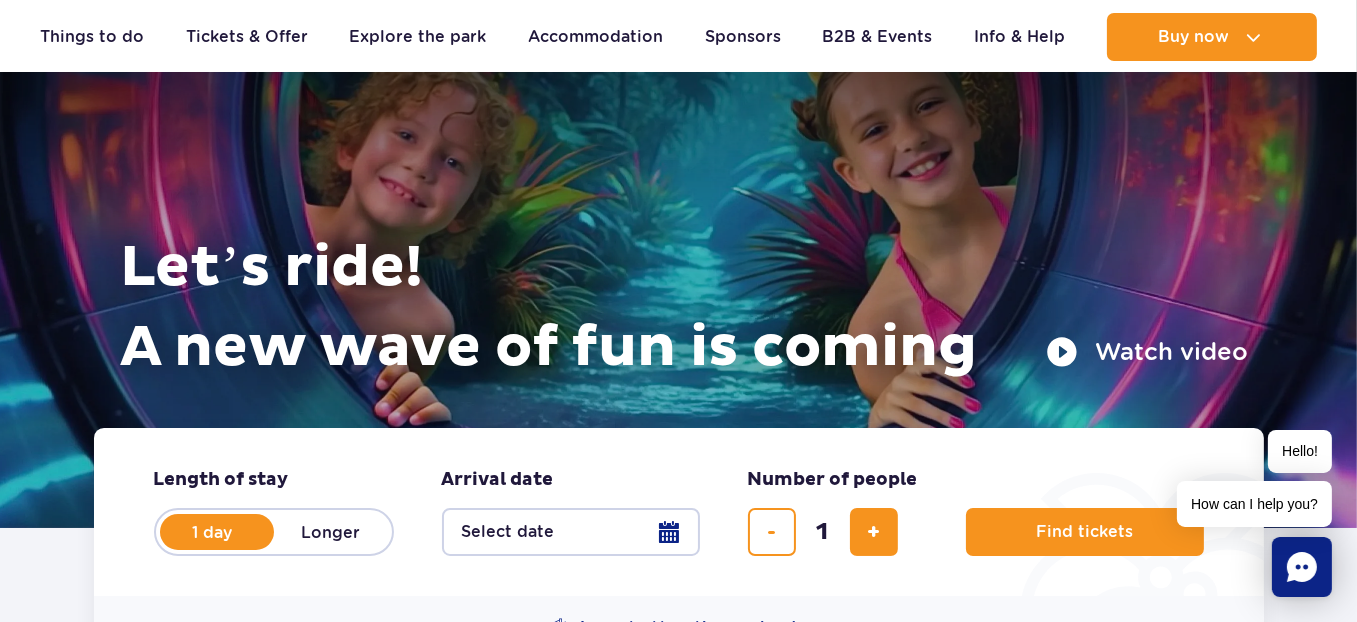 click on "Longer" at bounding box center (331, 532) 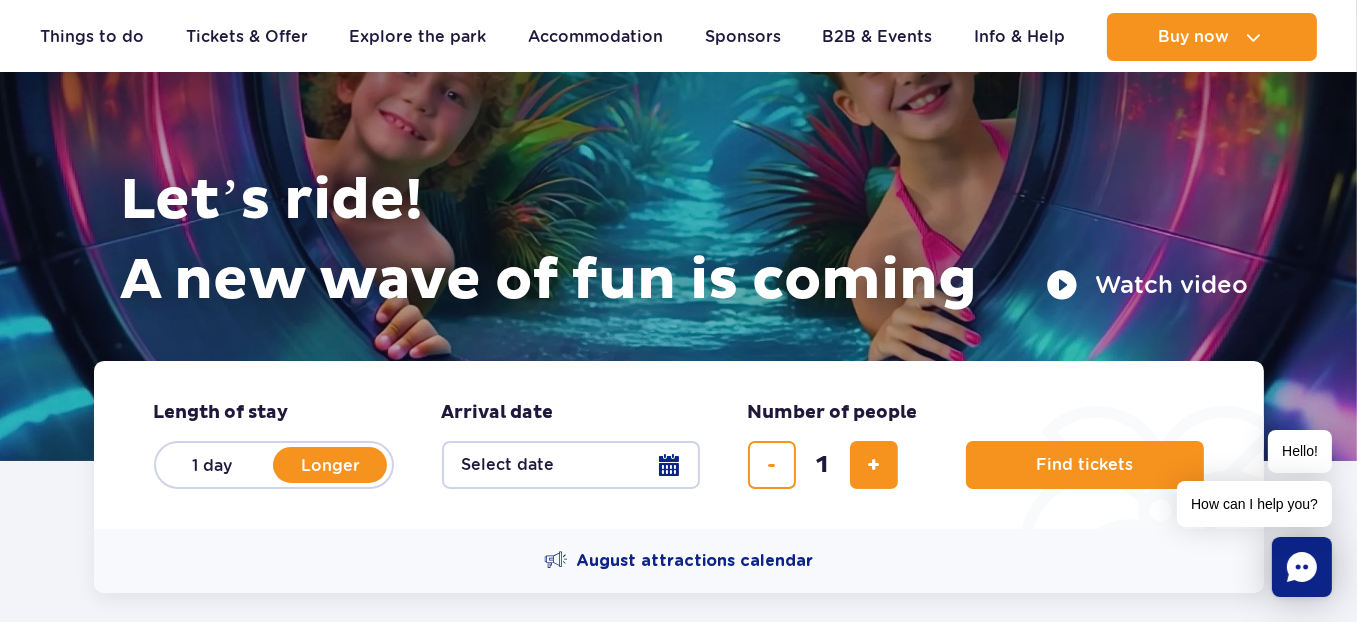 scroll, scrollTop: 200, scrollLeft: 0, axis: vertical 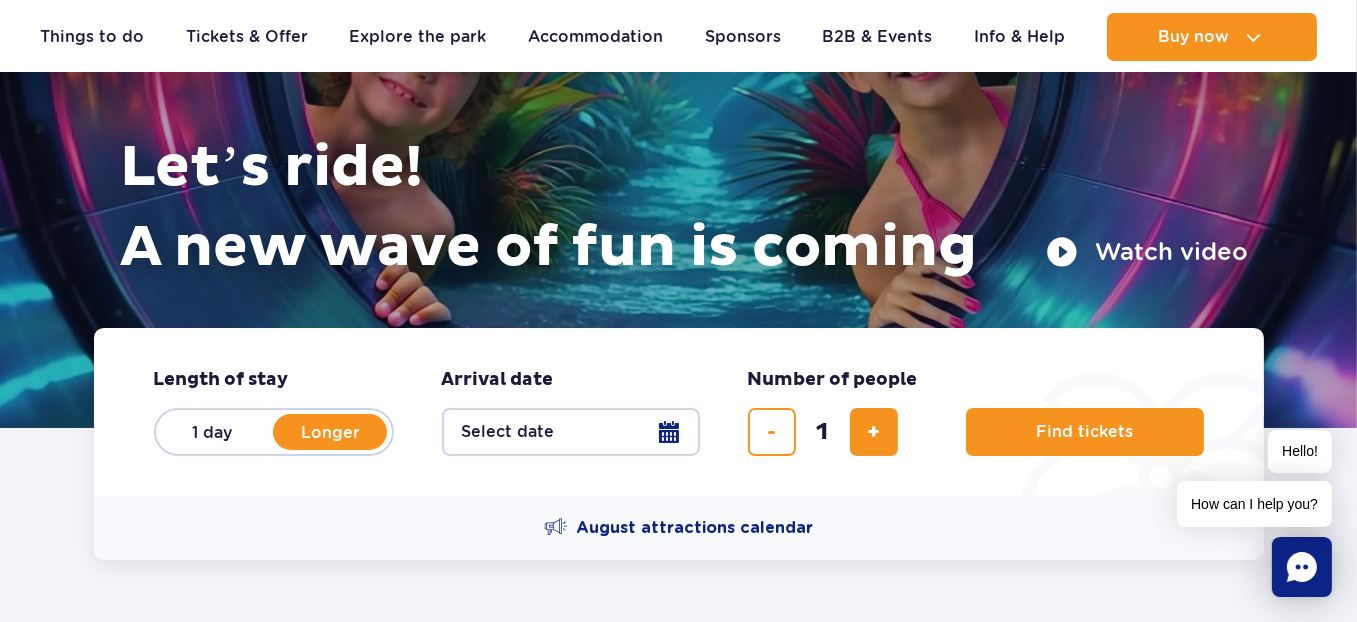 click on "Select date" at bounding box center [571, 432] 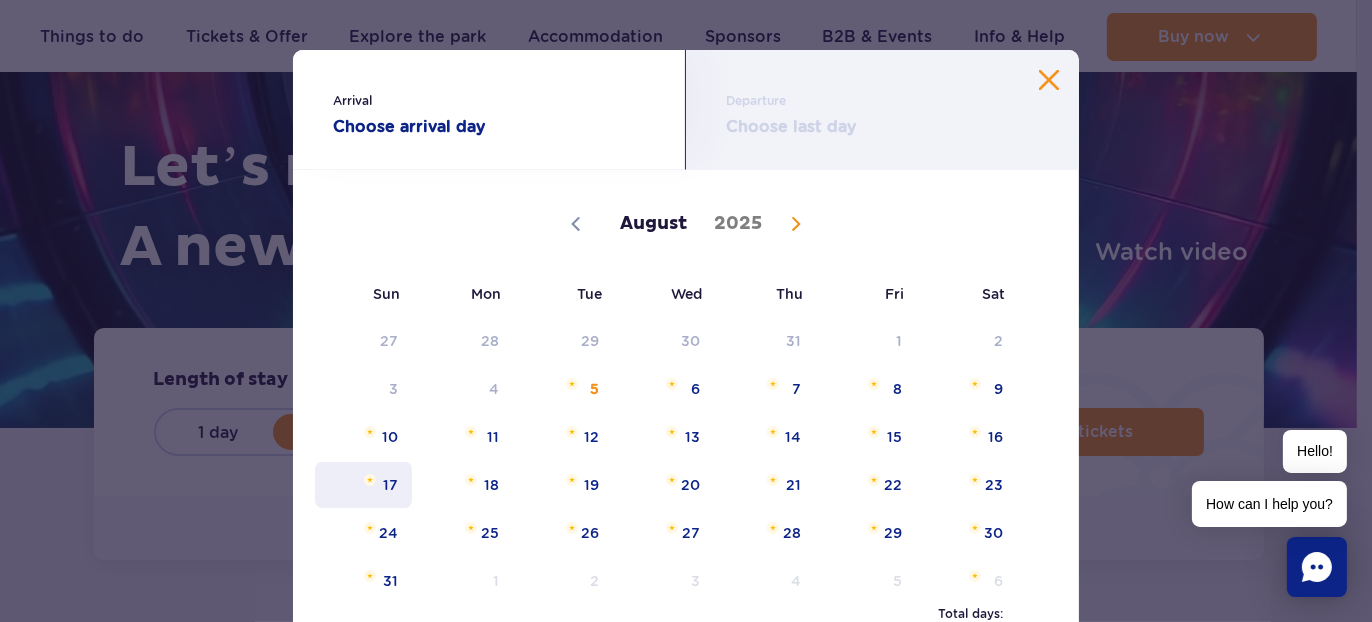 click on "17" at bounding box center (363, 485) 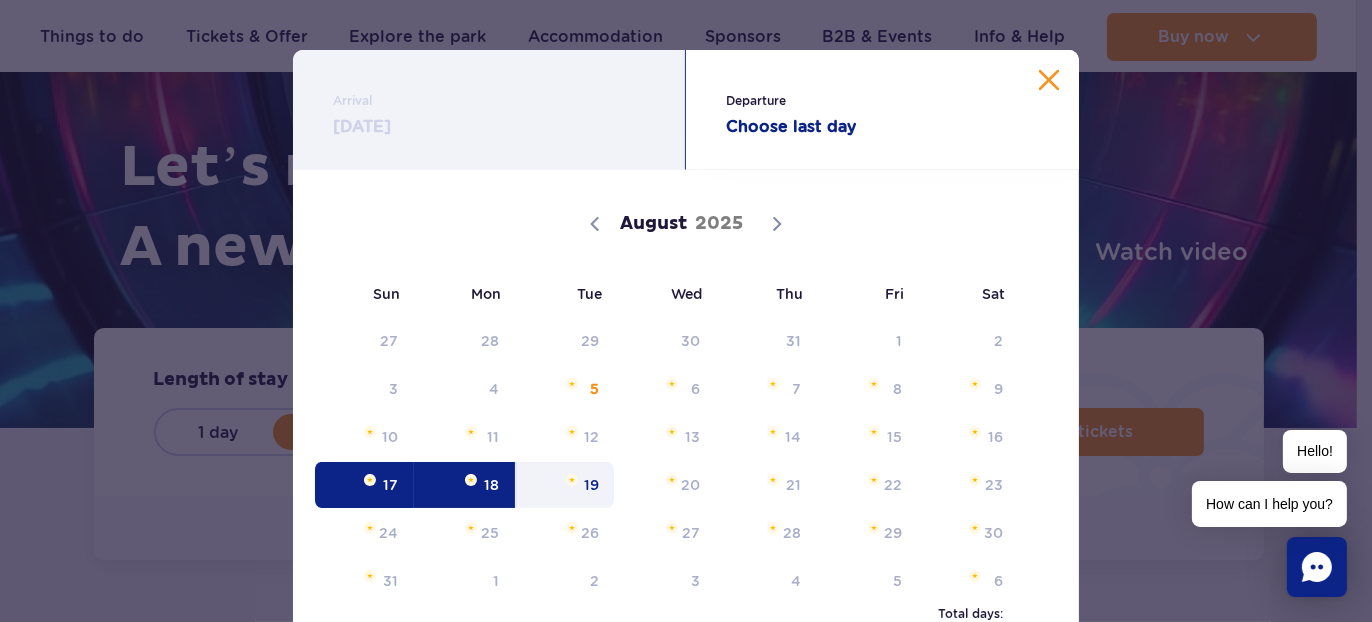 click at bounding box center [1049, 80] 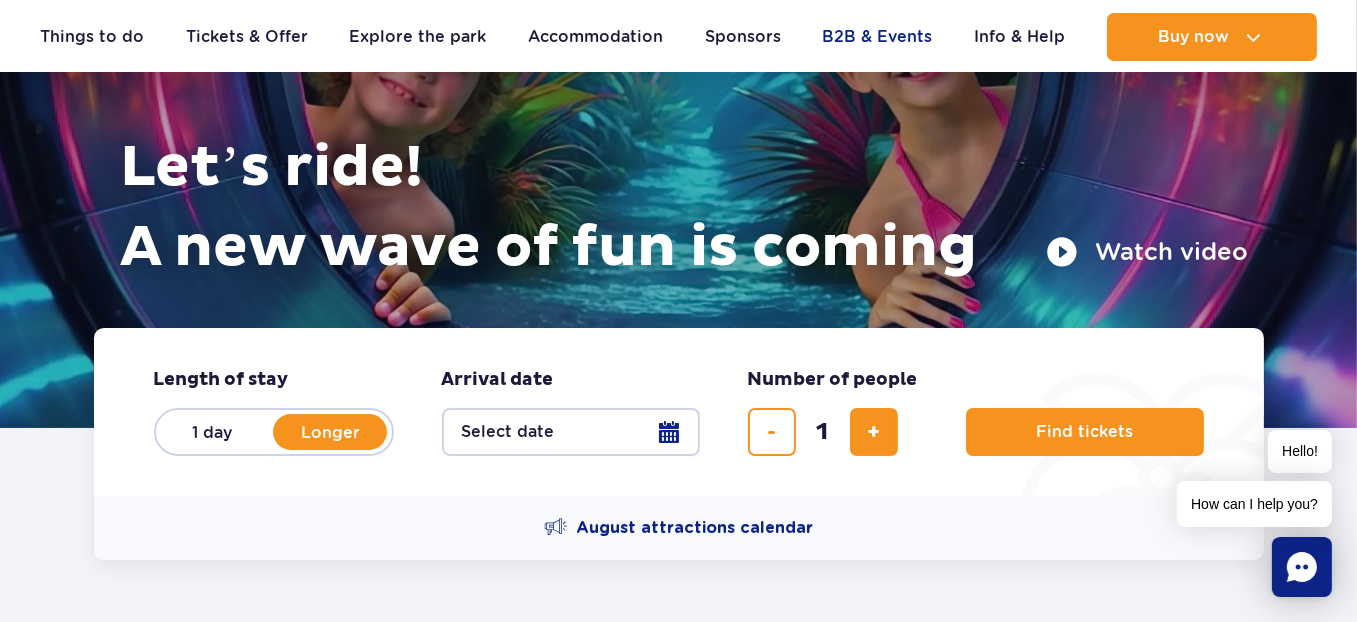 click on "B2B & Events" at bounding box center (878, 37) 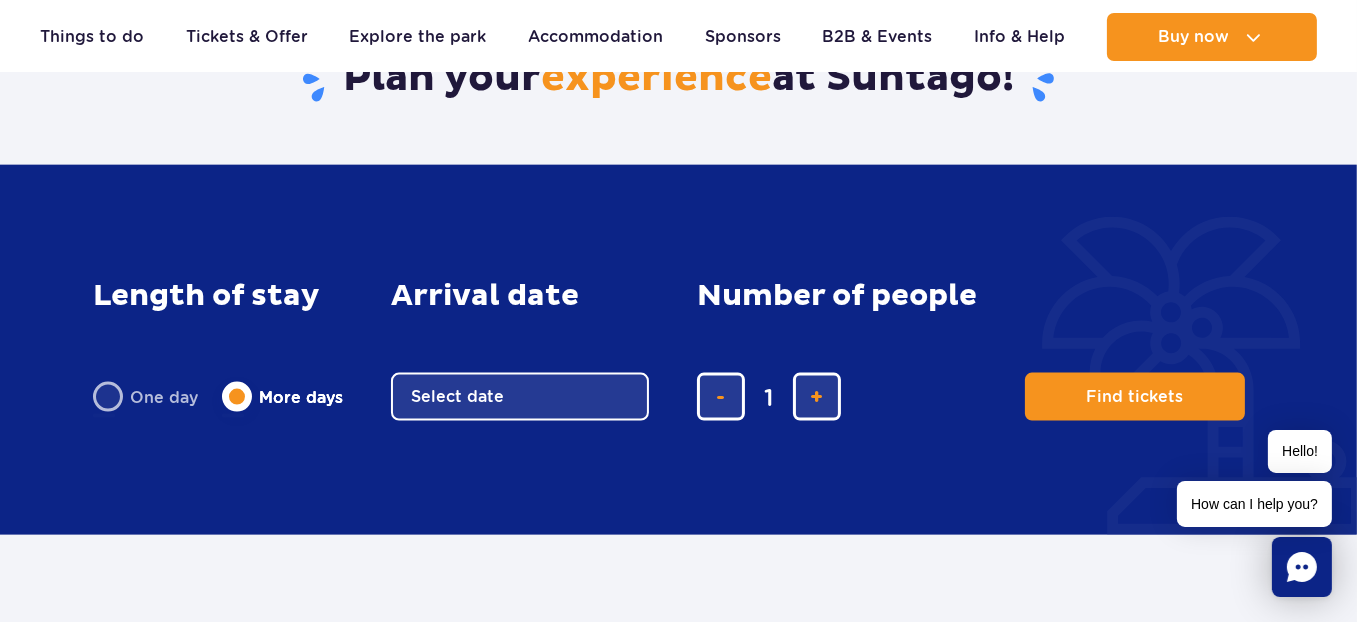 scroll, scrollTop: 3296, scrollLeft: 0, axis: vertical 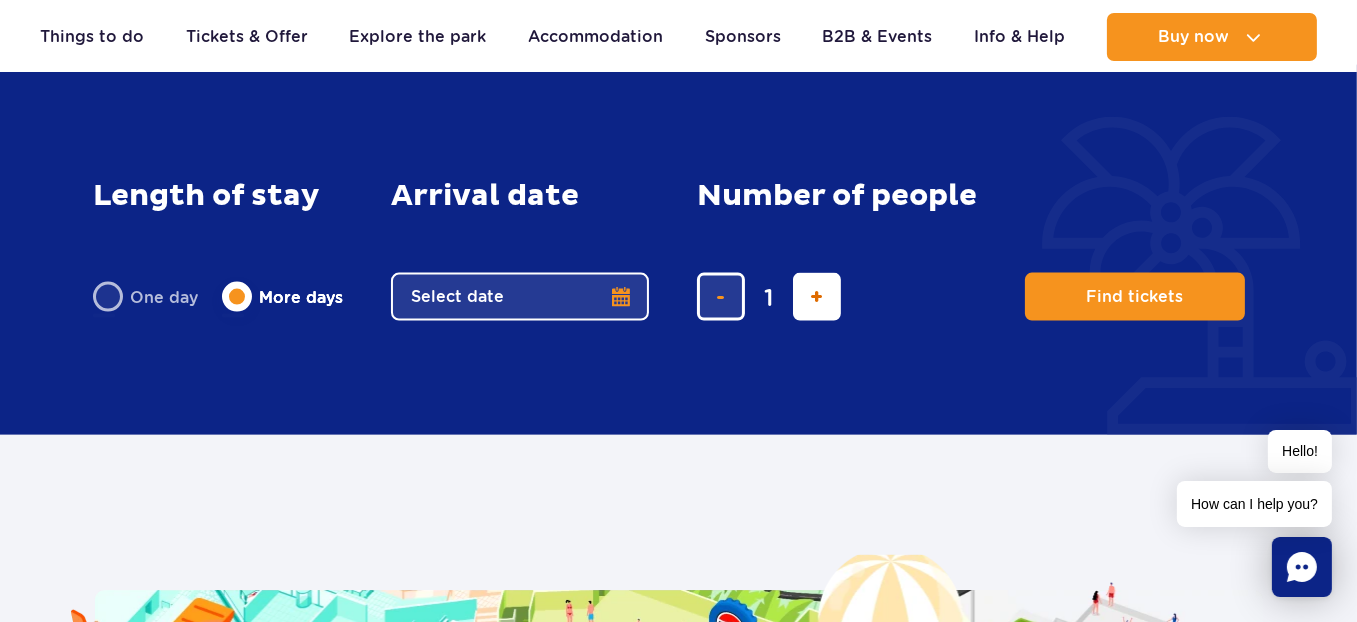 click at bounding box center (817, 297) 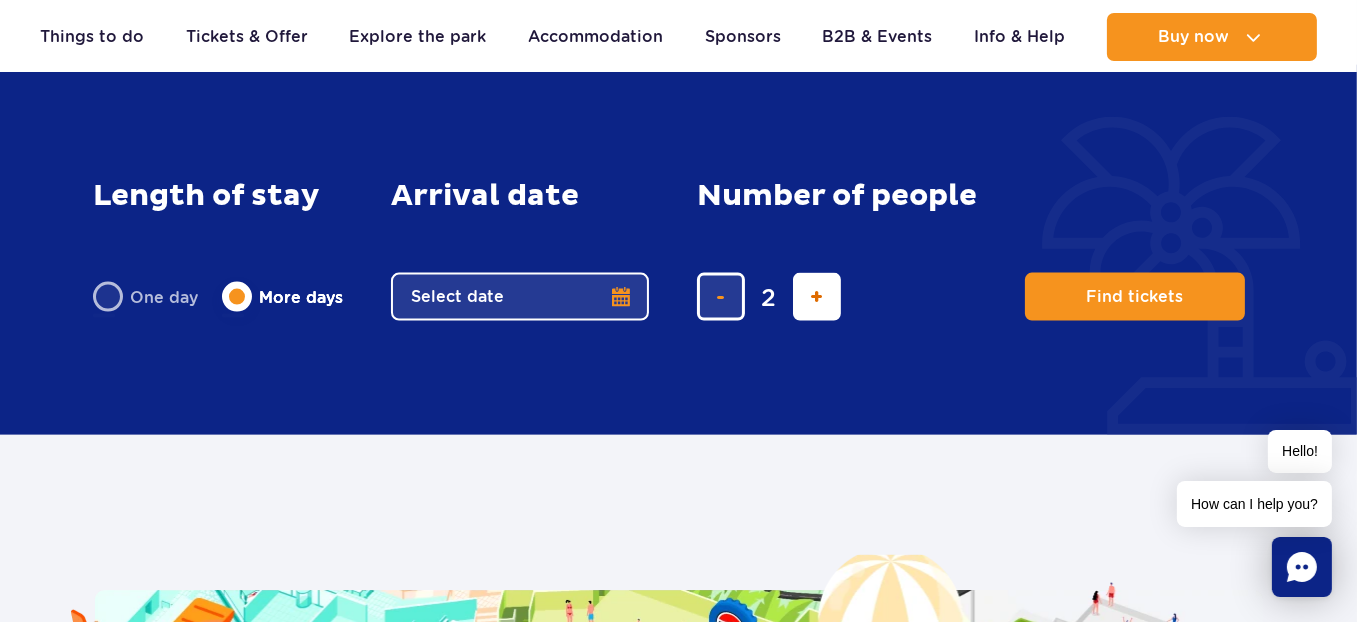 click at bounding box center (817, 297) 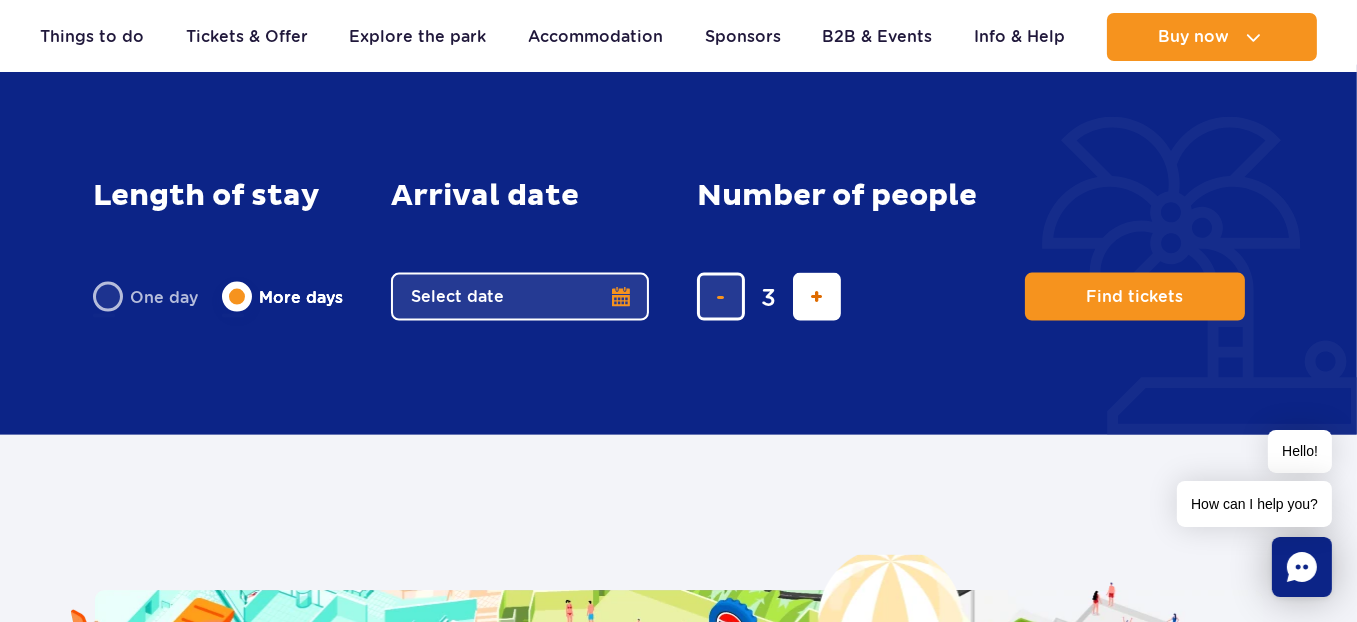 click at bounding box center (817, 297) 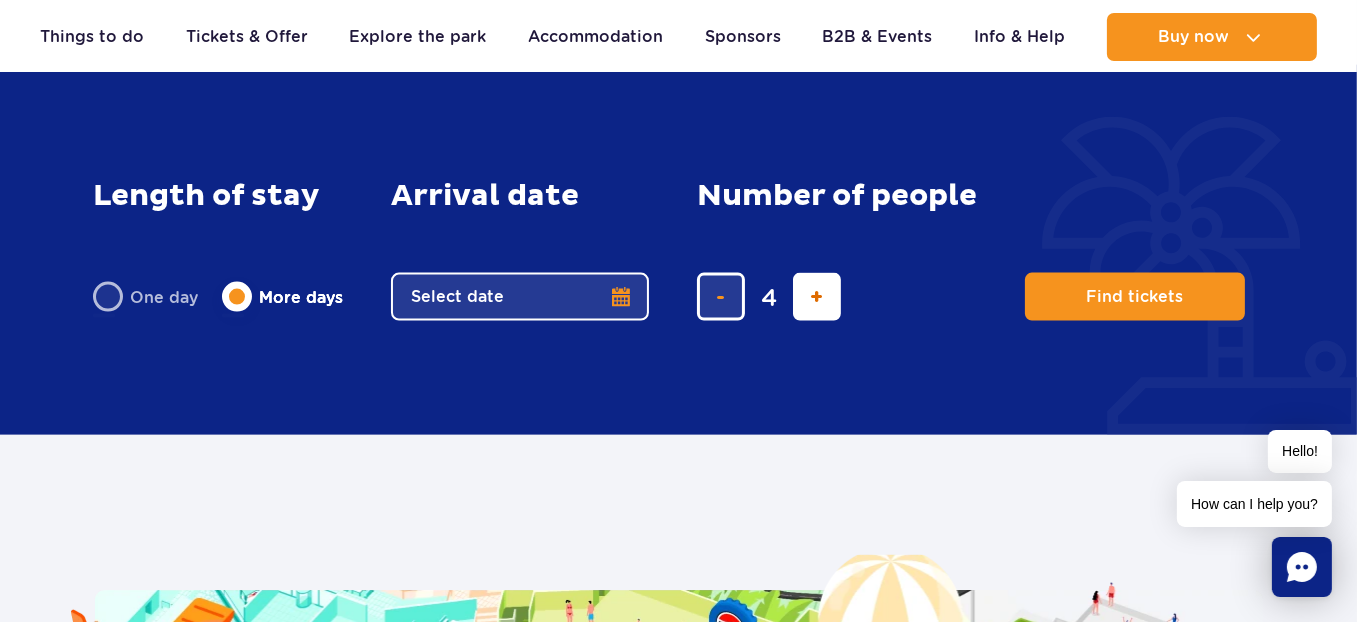 click at bounding box center (817, 297) 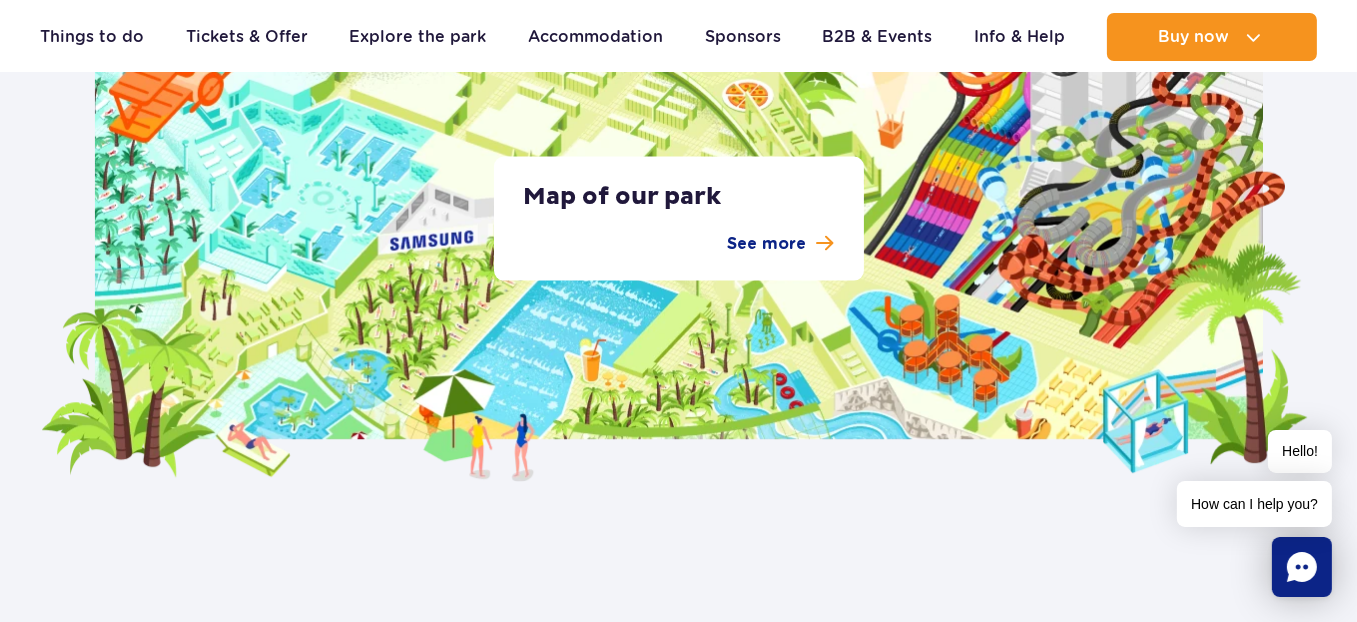 scroll, scrollTop: 3296, scrollLeft: 0, axis: vertical 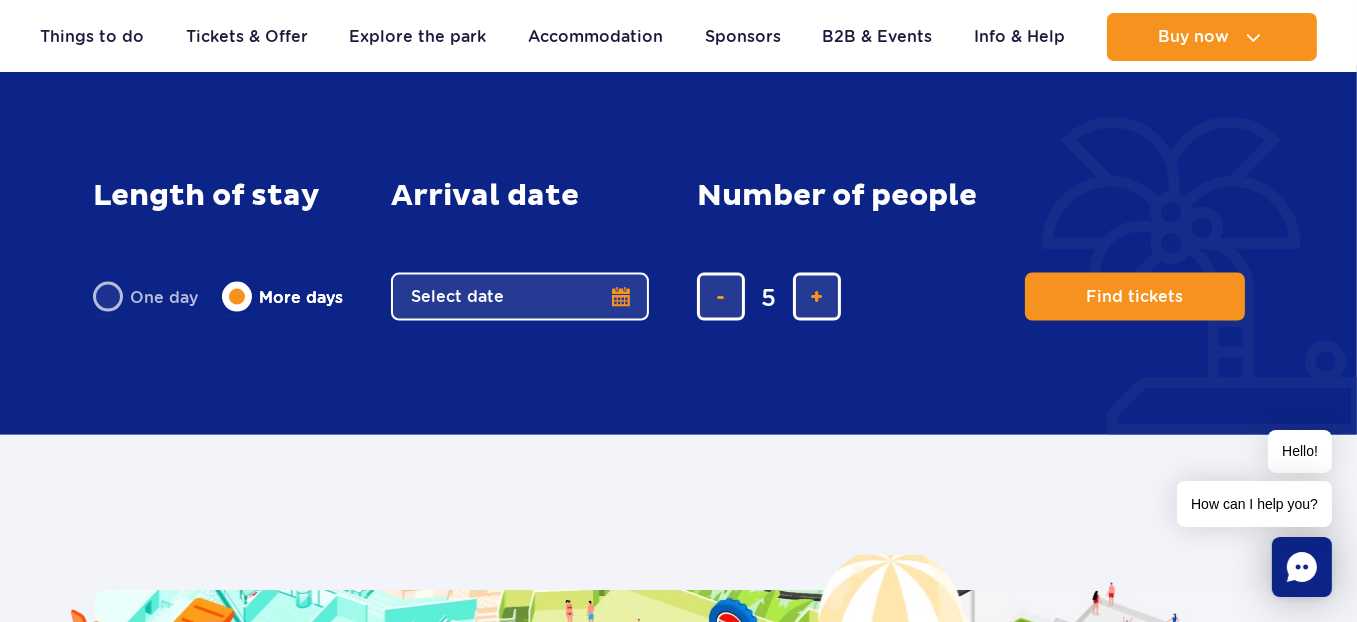 click on "Select date" at bounding box center (520, 297) 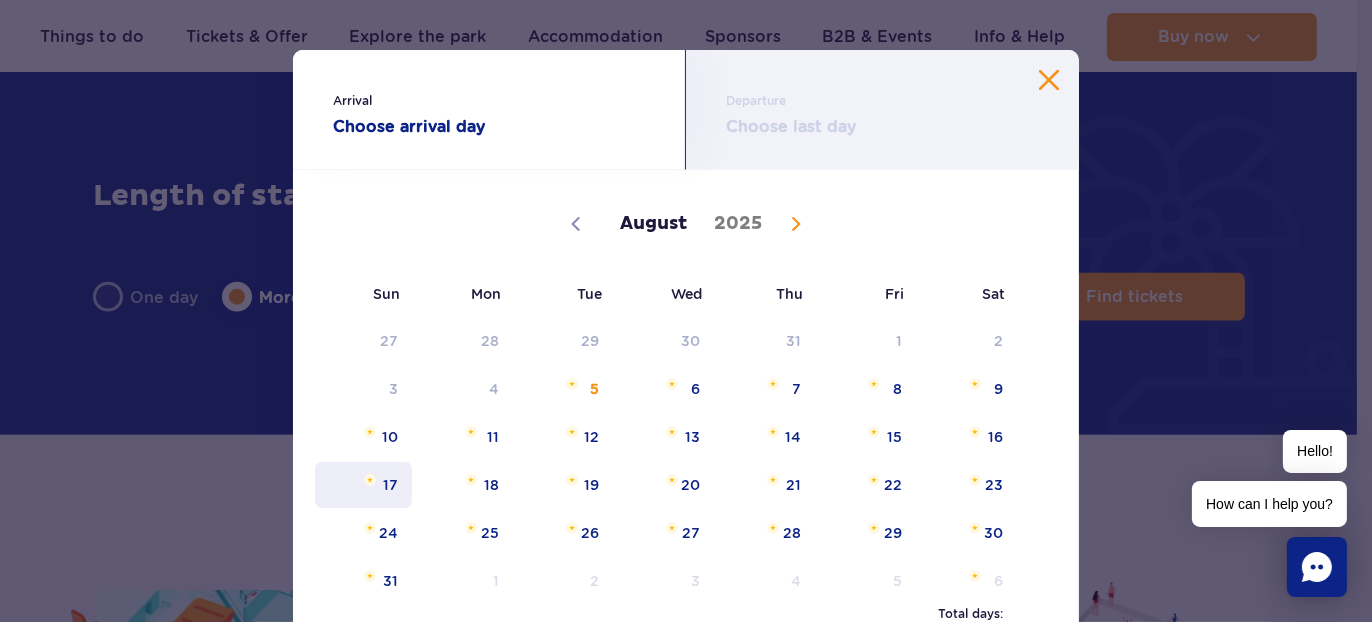 click on "17" at bounding box center (363, 485) 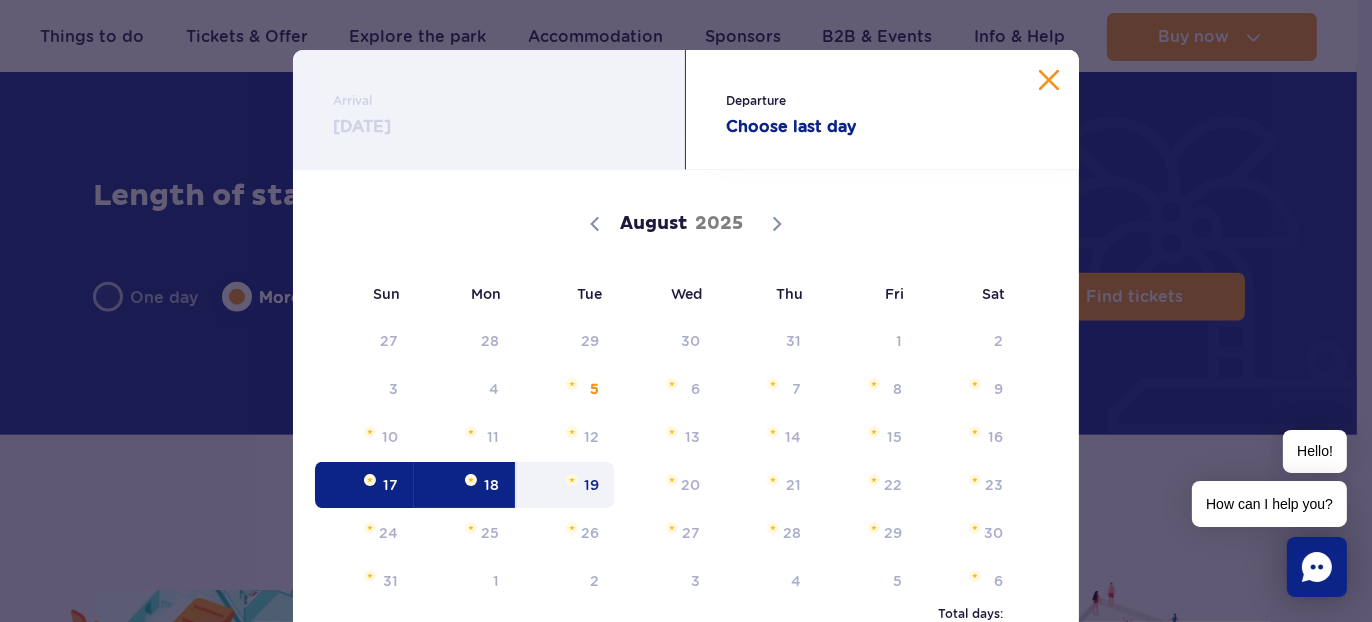 click on "19" at bounding box center (565, 485) 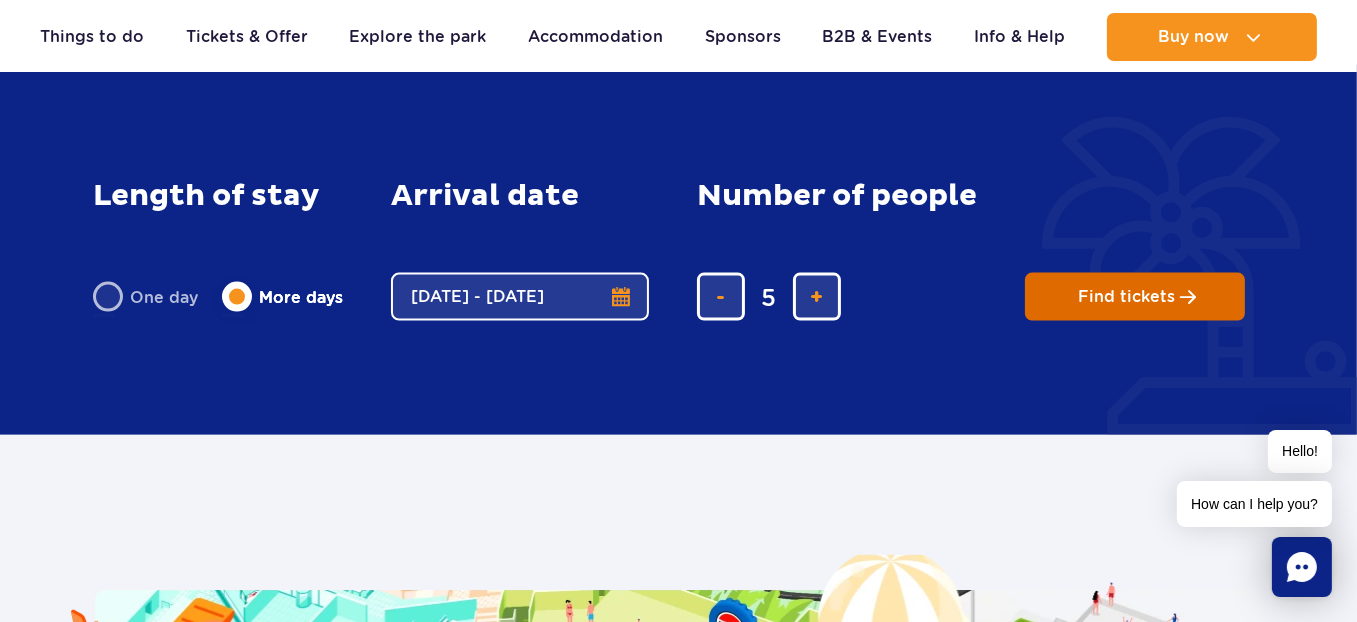 click on "Find tickets" at bounding box center (1135, 297) 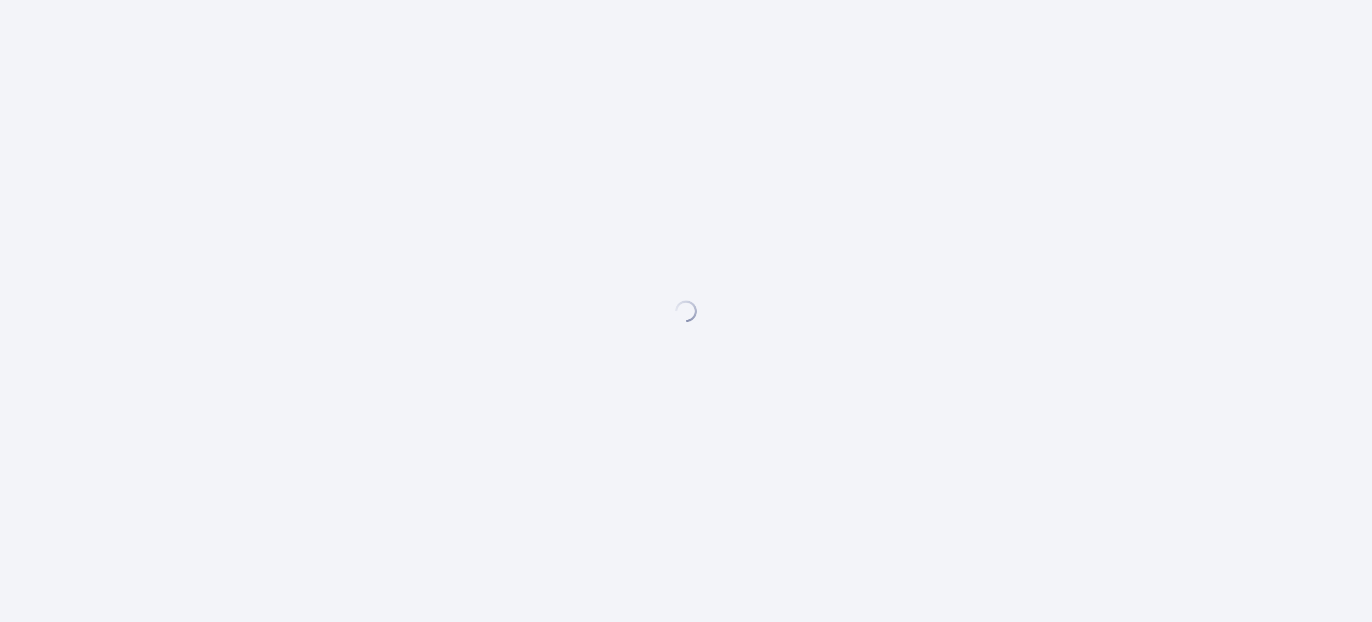 scroll, scrollTop: 0, scrollLeft: 0, axis: both 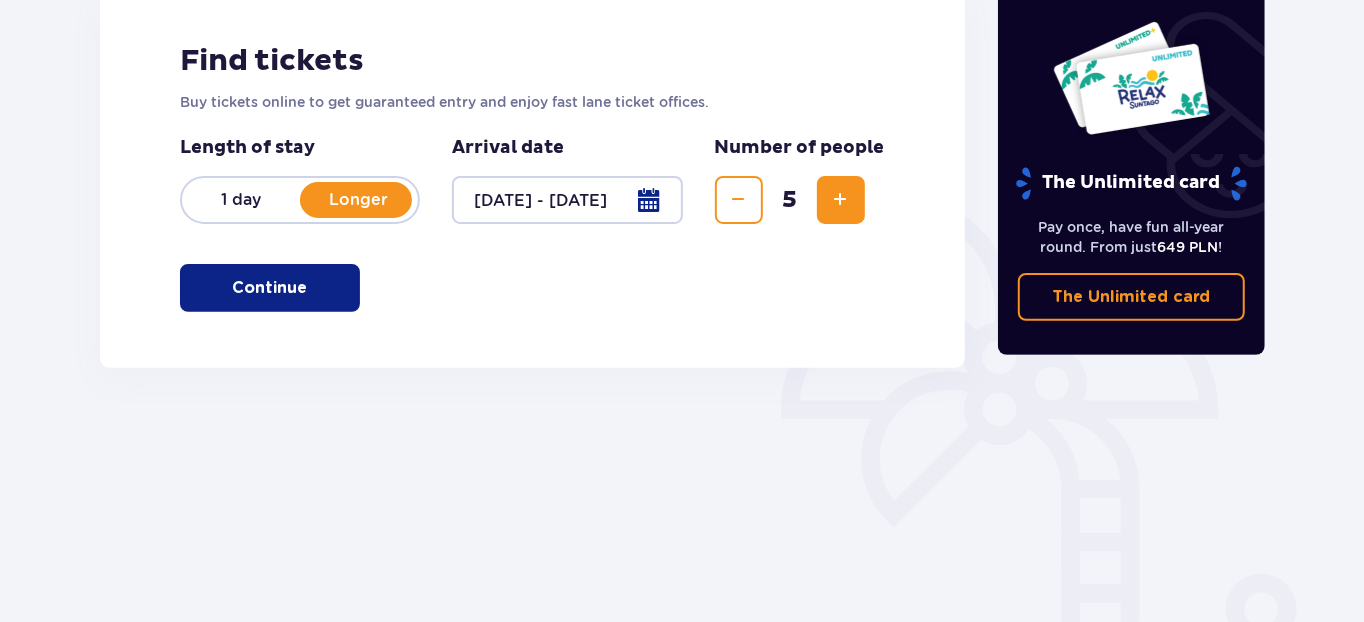click on "Continue" at bounding box center (270, 288) 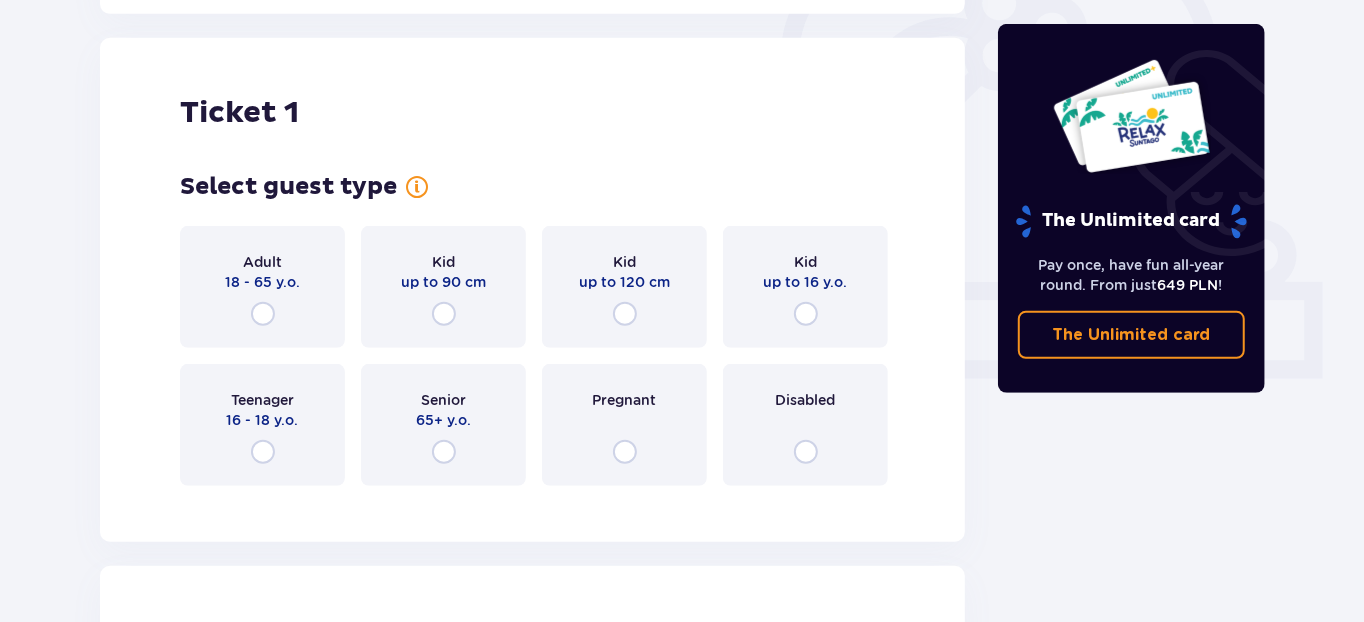 scroll, scrollTop: 667, scrollLeft: 0, axis: vertical 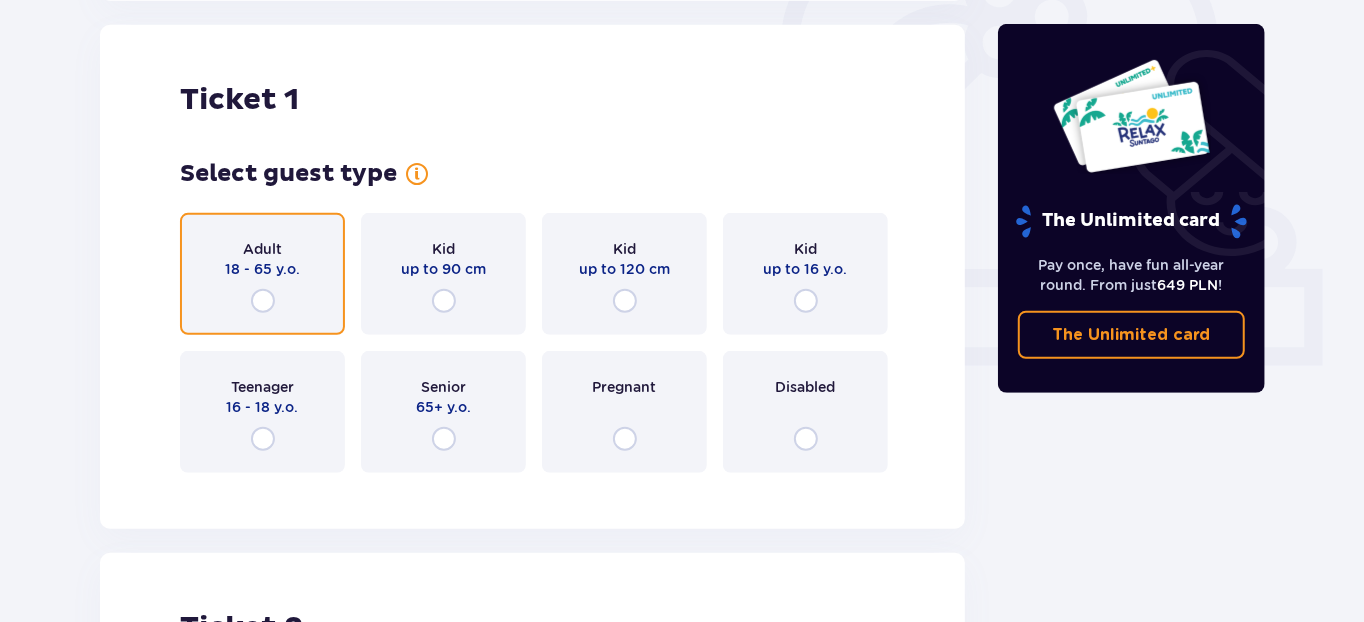 click at bounding box center (263, 301) 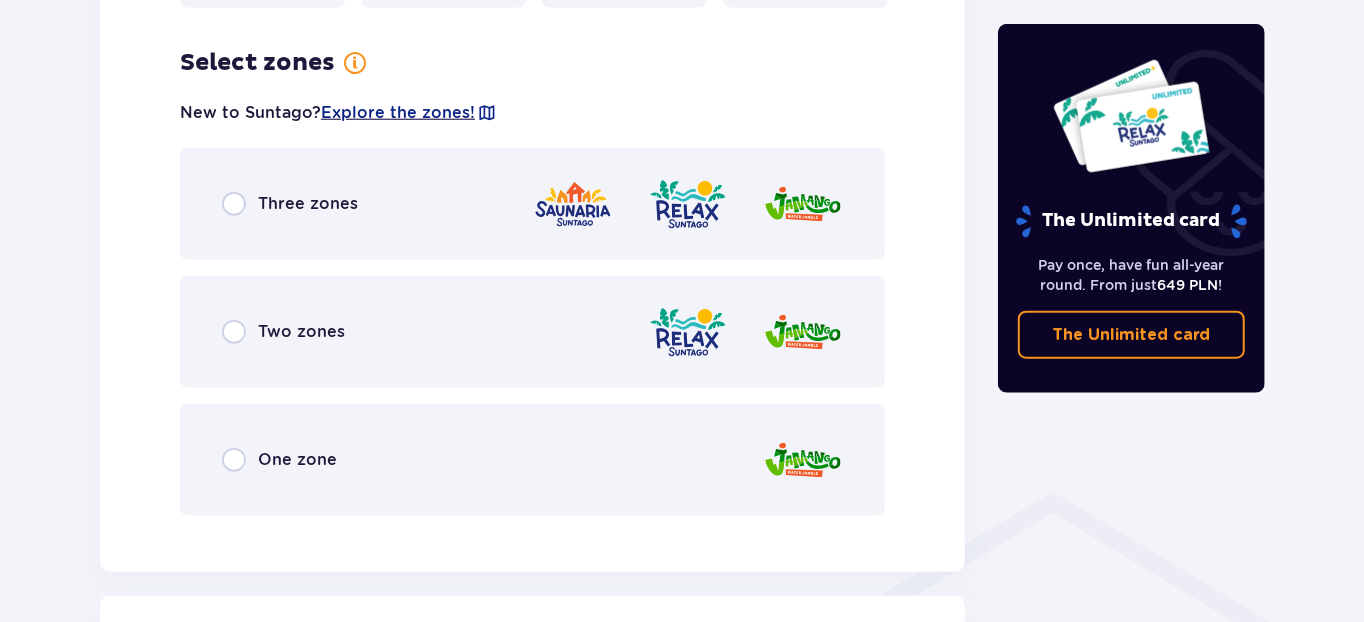 scroll, scrollTop: 1155, scrollLeft: 0, axis: vertical 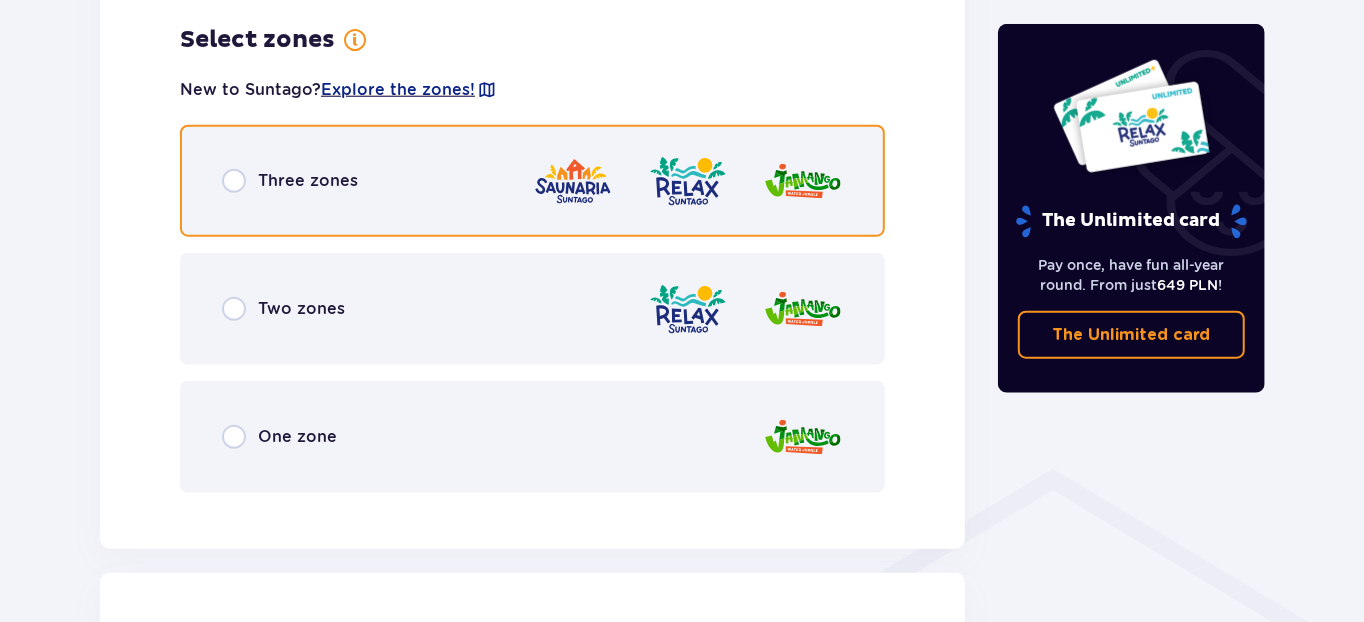 click at bounding box center [234, 181] 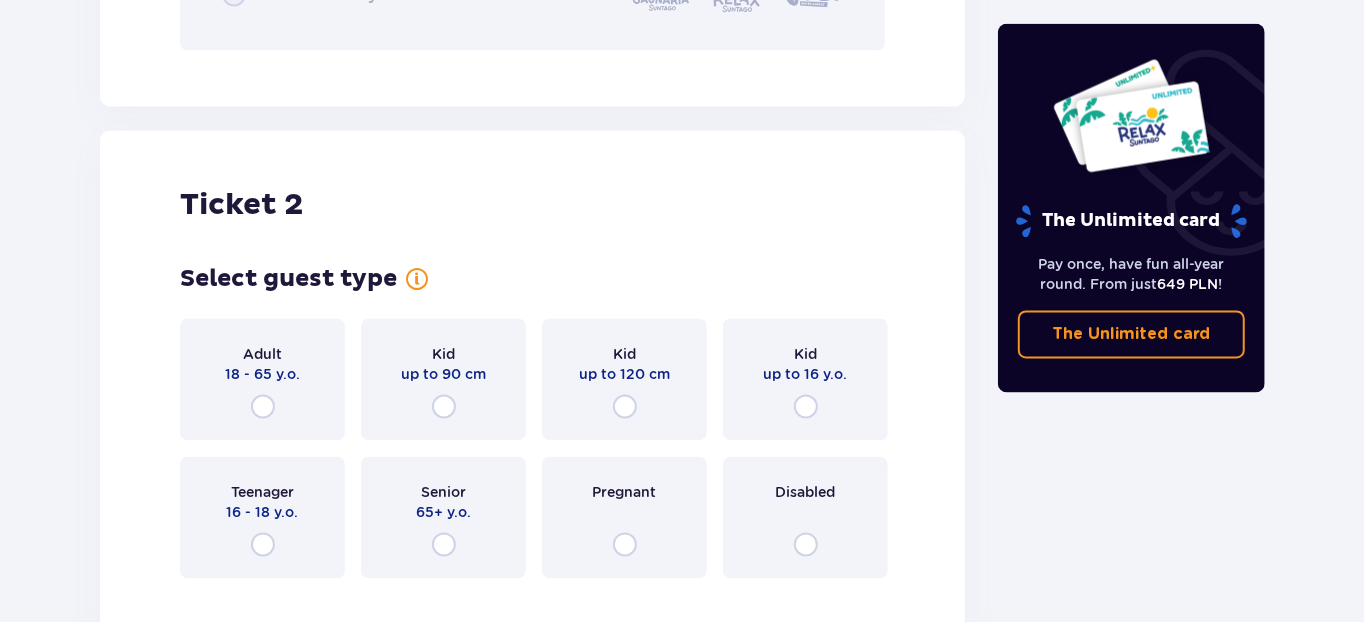 scroll, scrollTop: 2364, scrollLeft: 0, axis: vertical 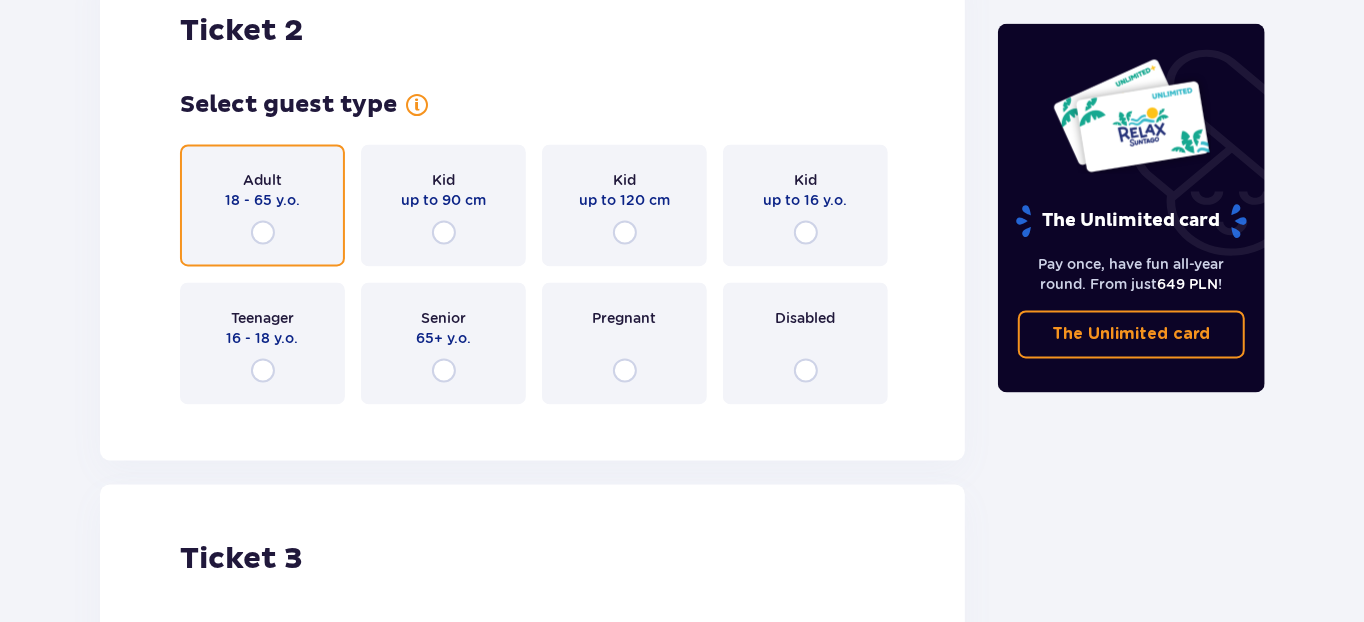 click at bounding box center [263, 233] 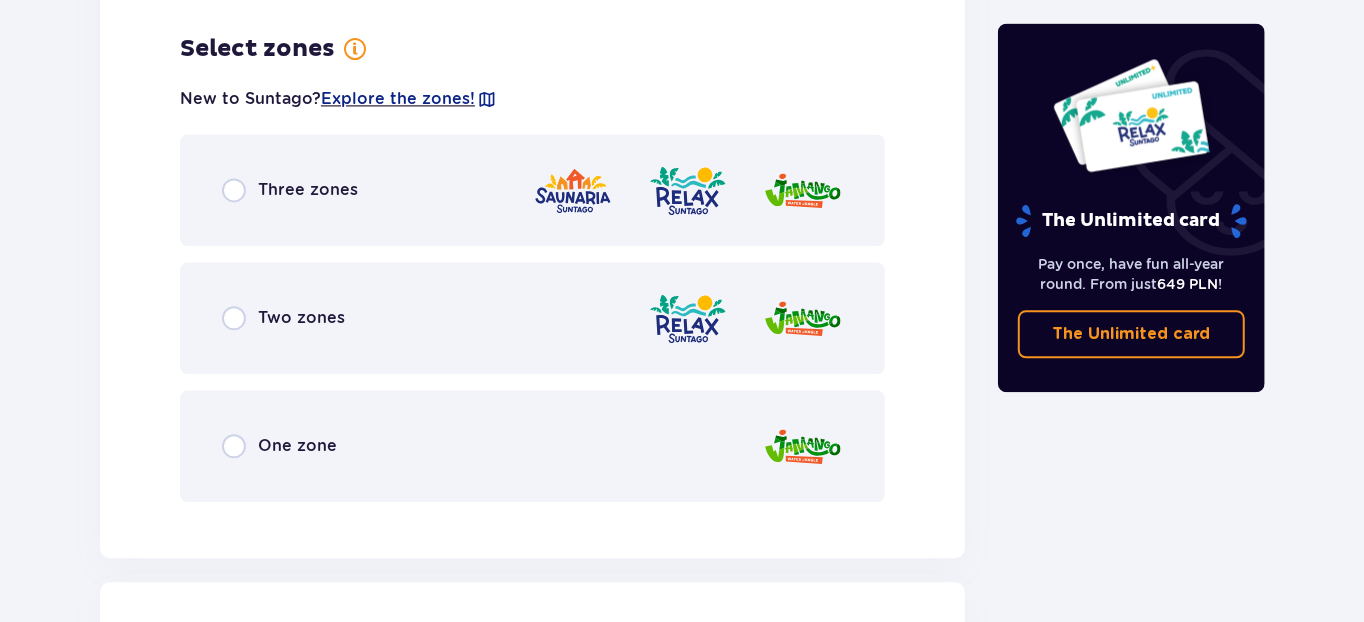 scroll, scrollTop: 2783, scrollLeft: 0, axis: vertical 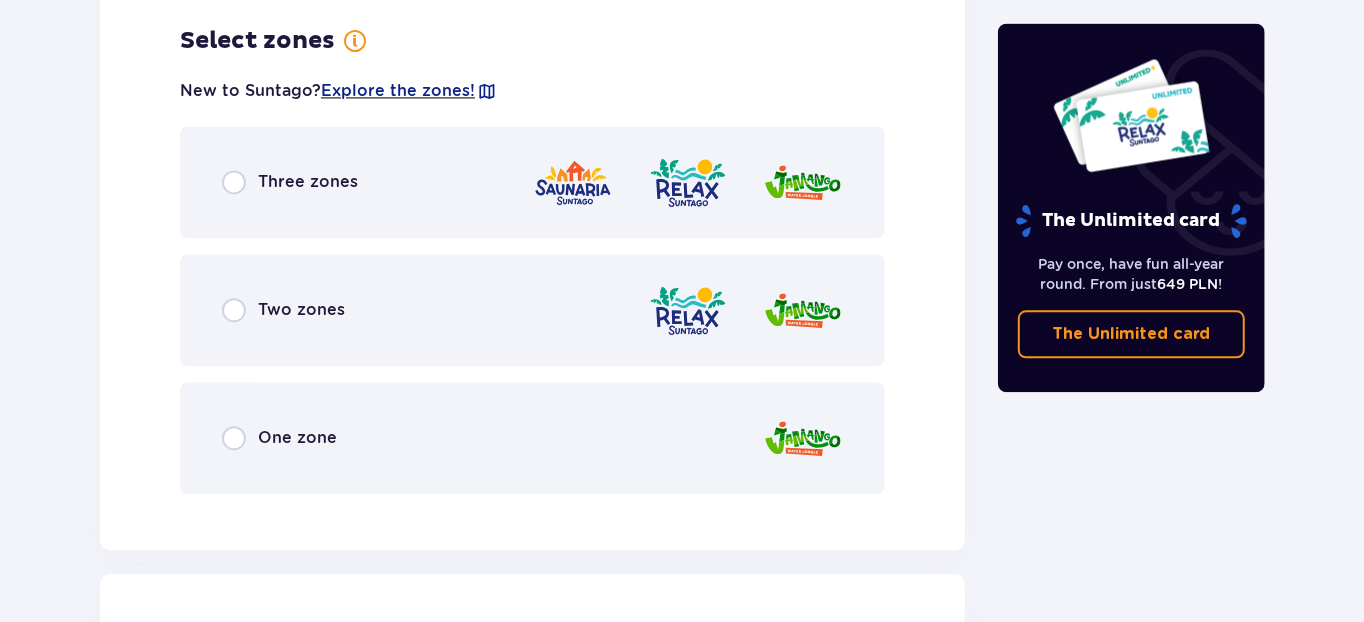 click on "Three zones" at bounding box center (308, 182) 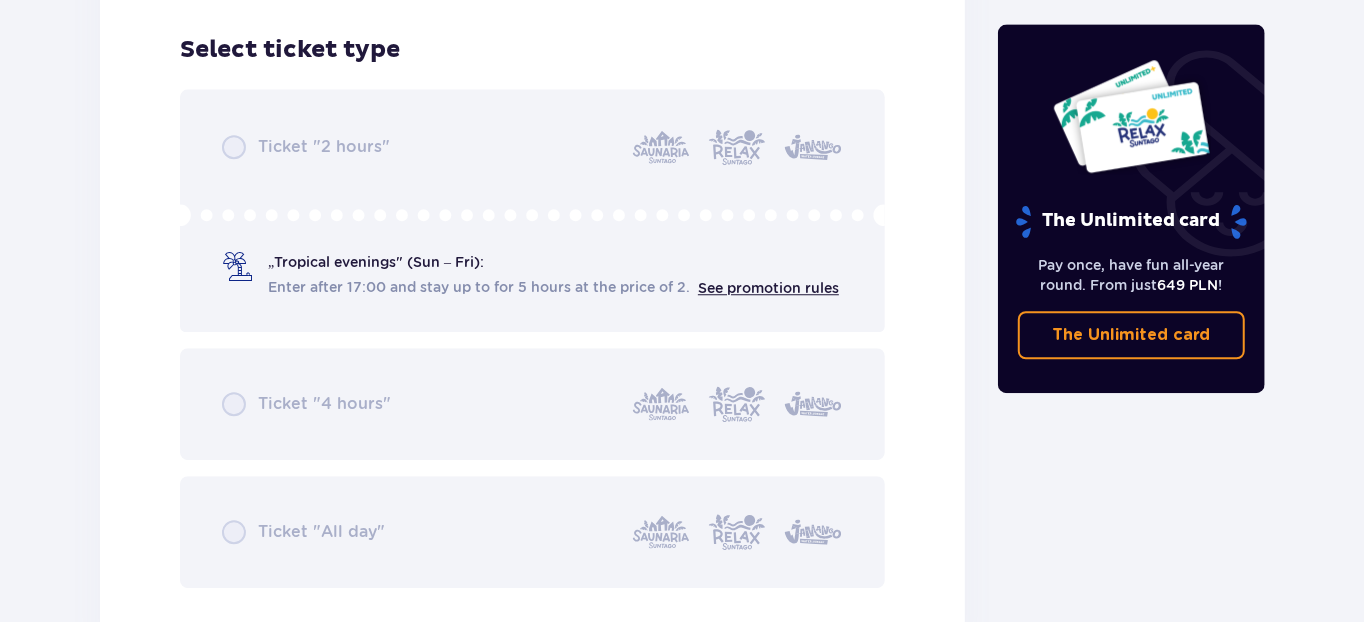 scroll, scrollTop: 3291, scrollLeft: 0, axis: vertical 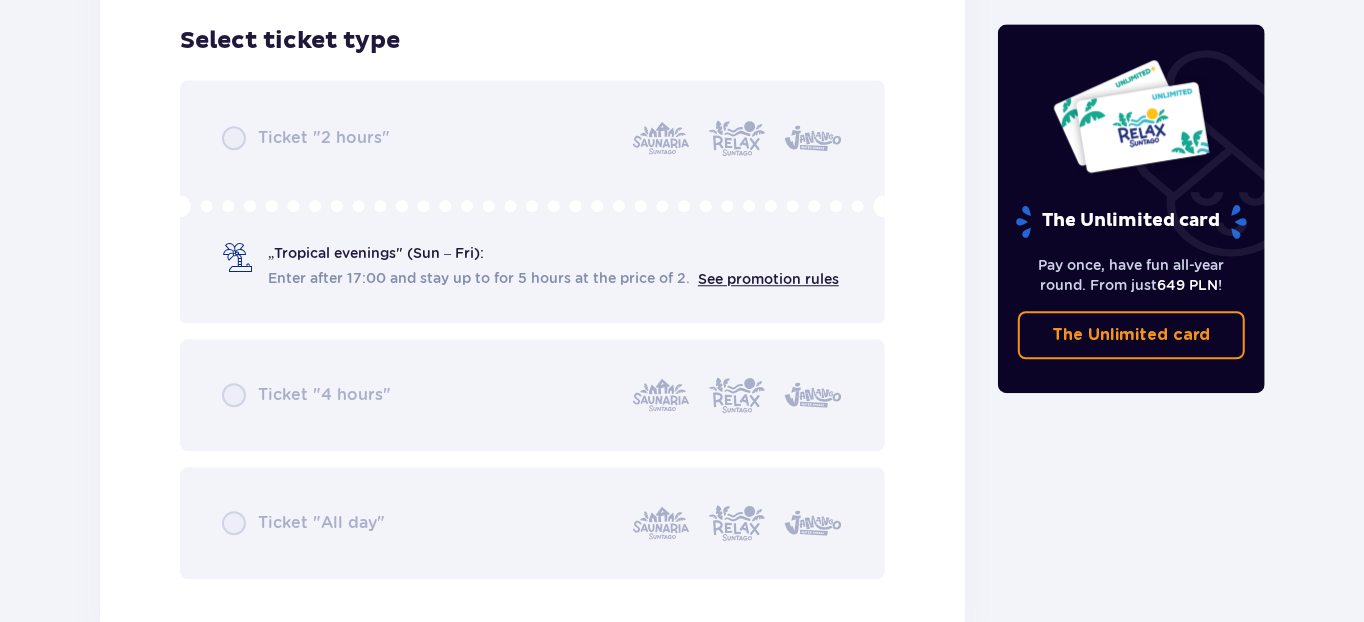 click on "Ticket "2 hours" „Tropical evenings" (Sun – Fri): Enter after 17:00 and stay up to for 5 hours at the price of 2. See promotion rules Ticket "4 hours" Ticket "All day"" at bounding box center [532, 329] 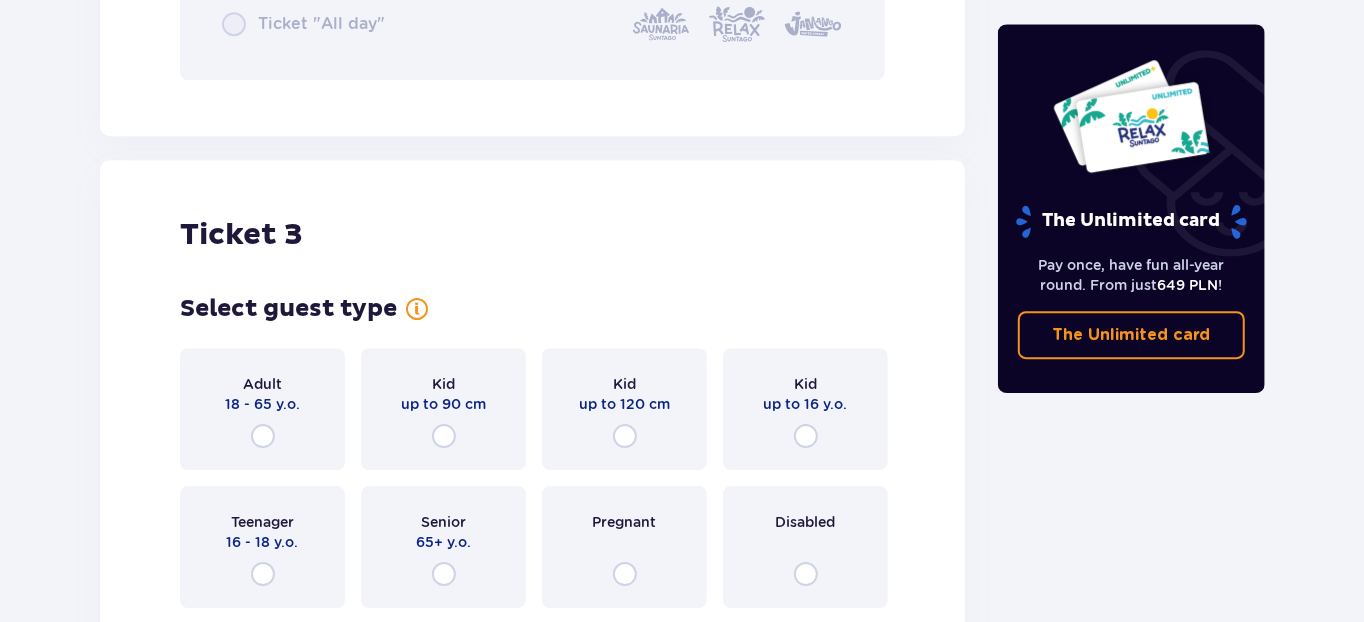 scroll, scrollTop: 3791, scrollLeft: 0, axis: vertical 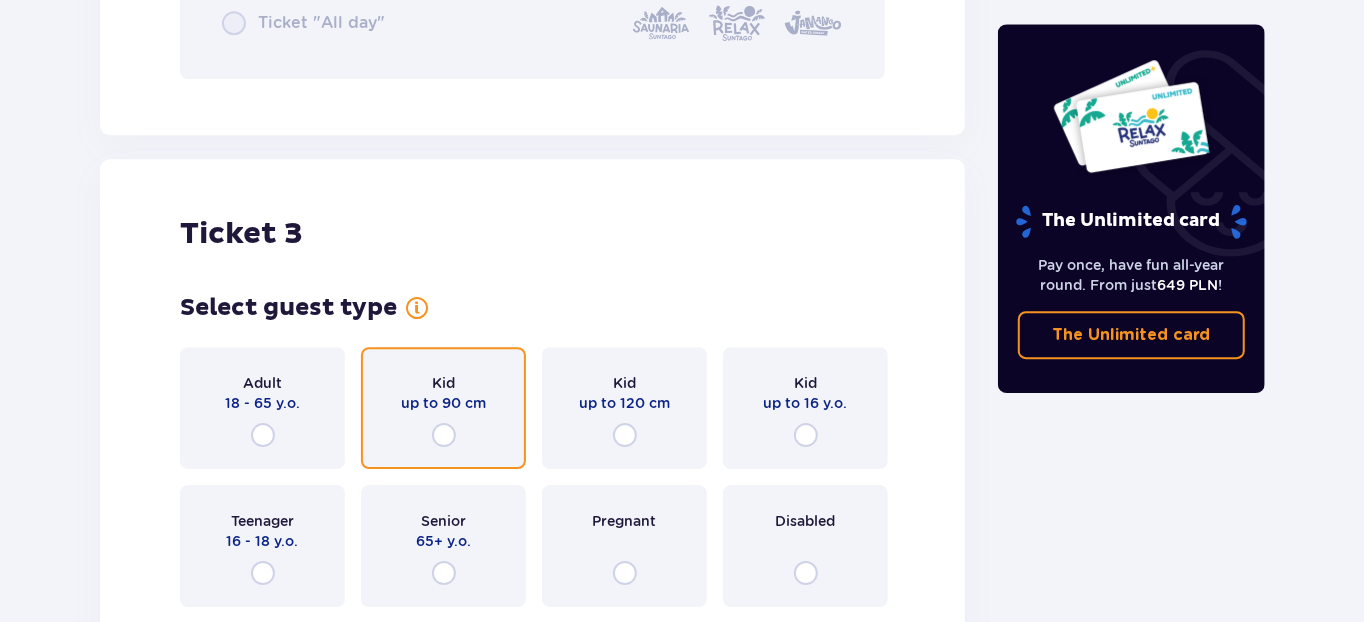 click at bounding box center (444, 435) 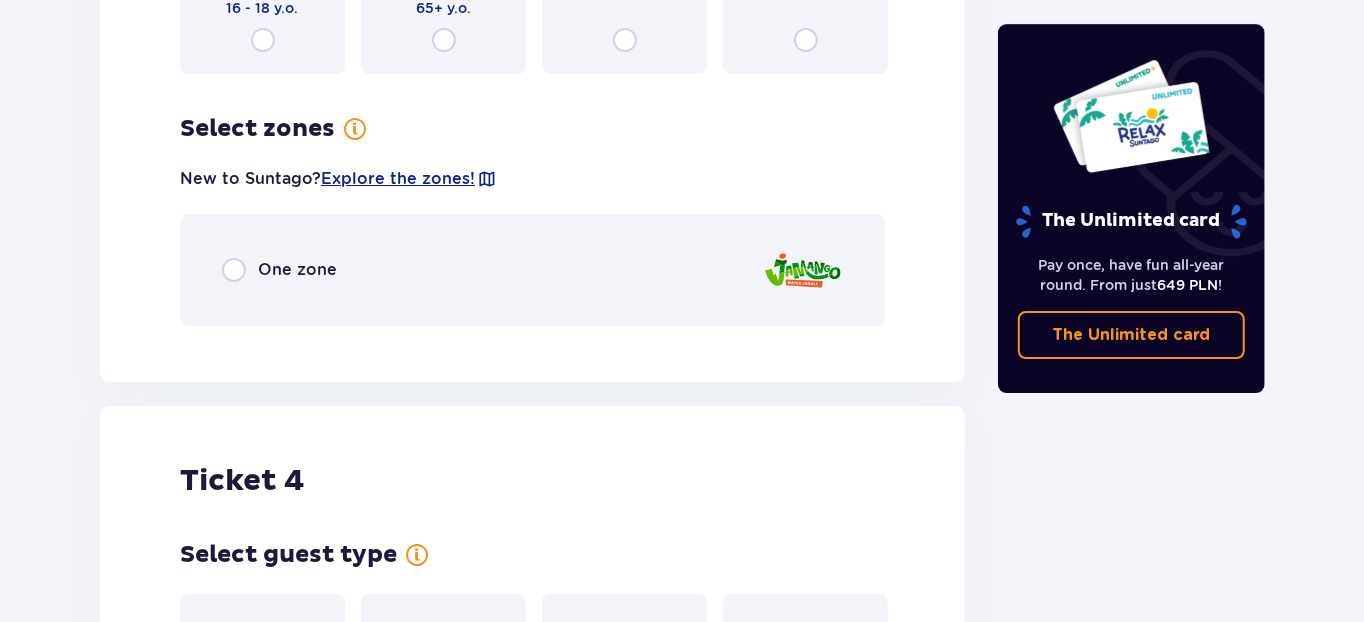 scroll, scrollTop: 4211, scrollLeft: 0, axis: vertical 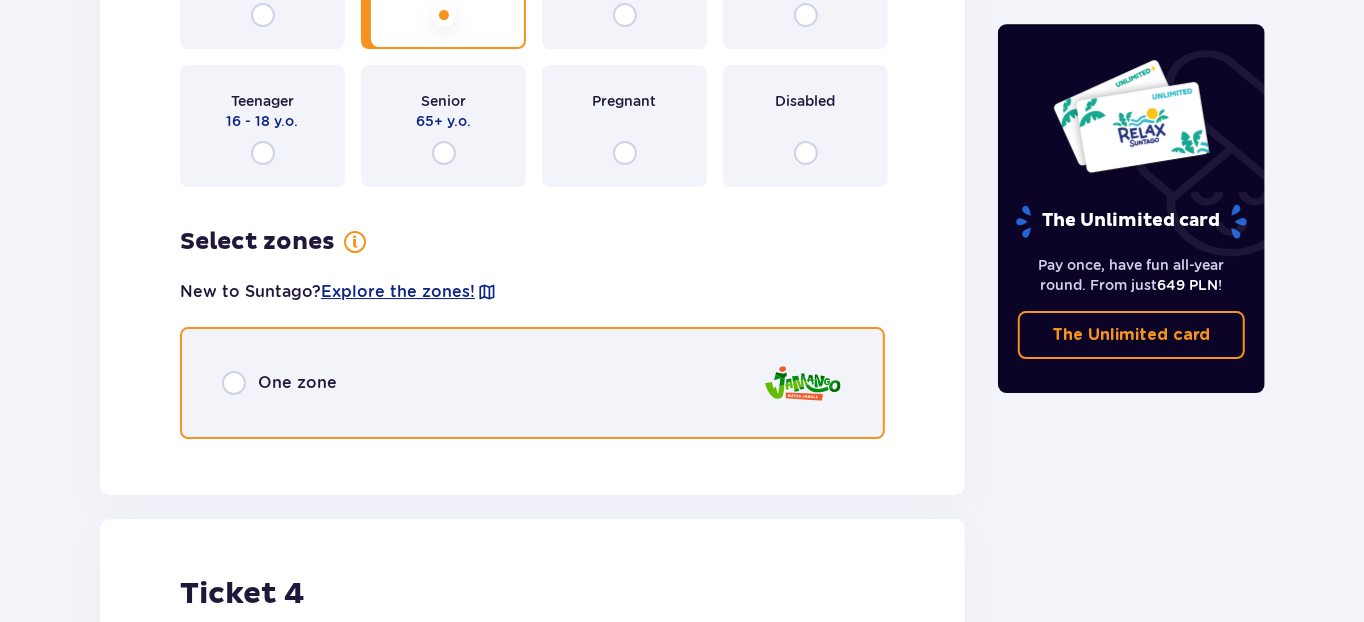 click at bounding box center [234, 383] 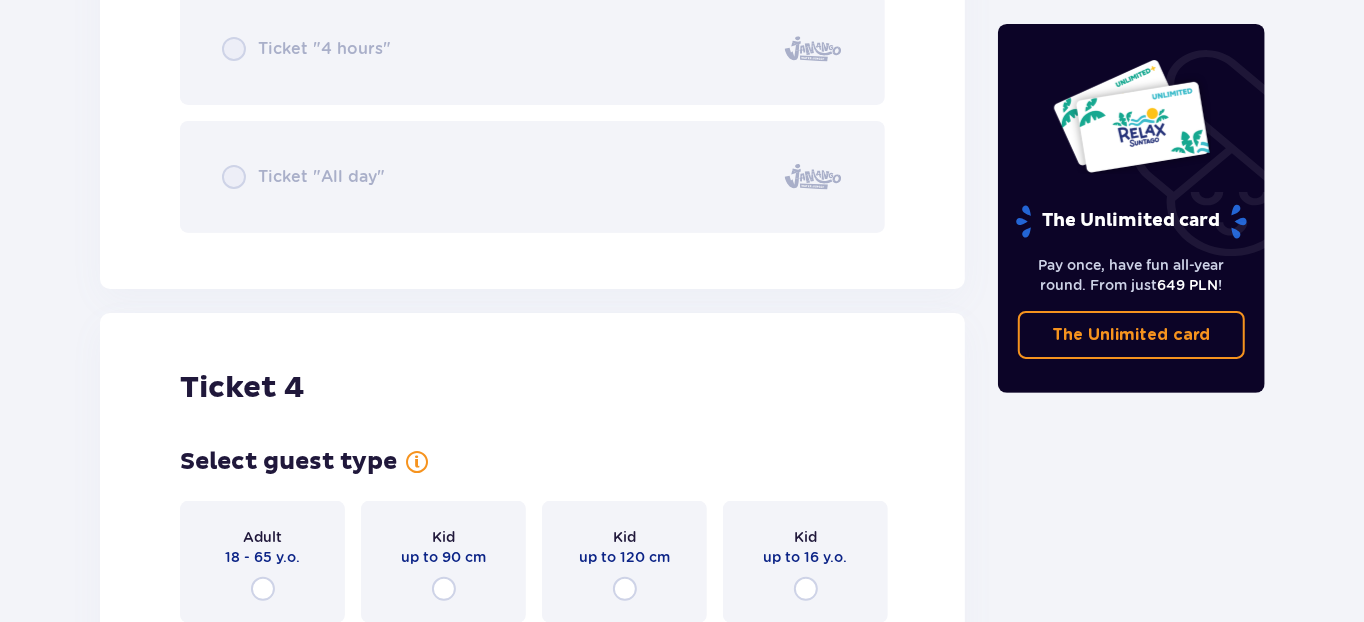 scroll, scrollTop: 5163, scrollLeft: 0, axis: vertical 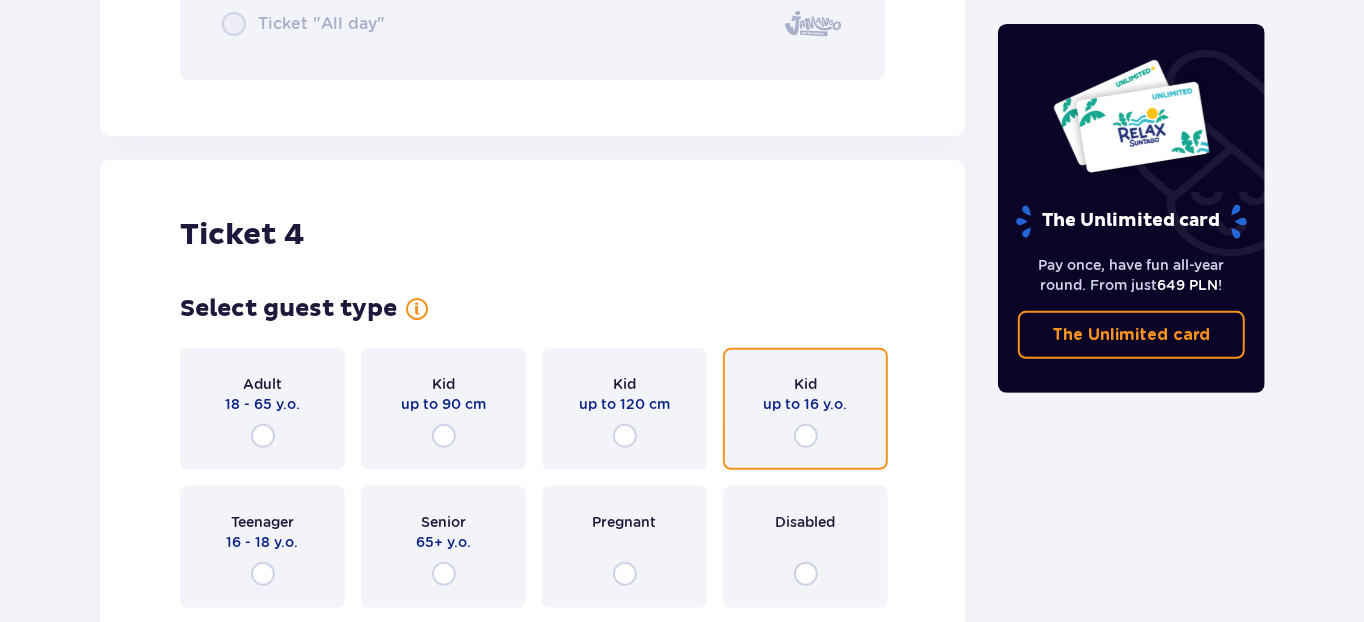 click at bounding box center [806, 436] 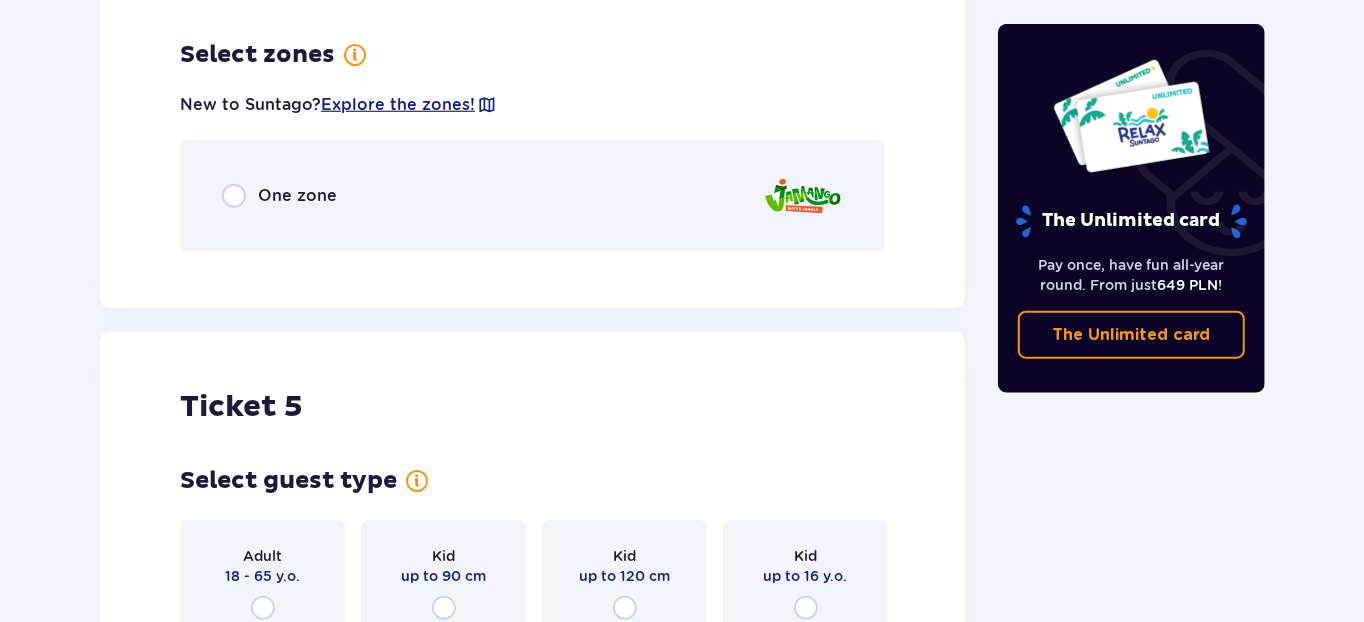 scroll, scrollTop: 5782, scrollLeft: 0, axis: vertical 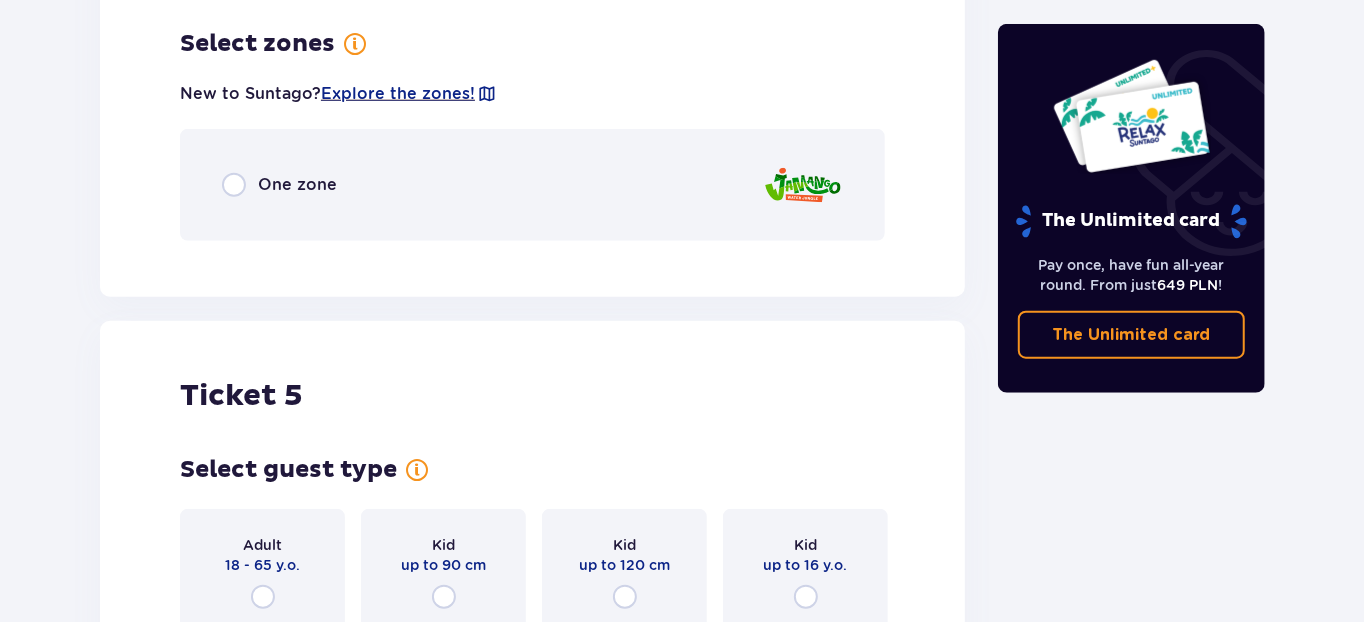 click on "One zone" at bounding box center (297, 185) 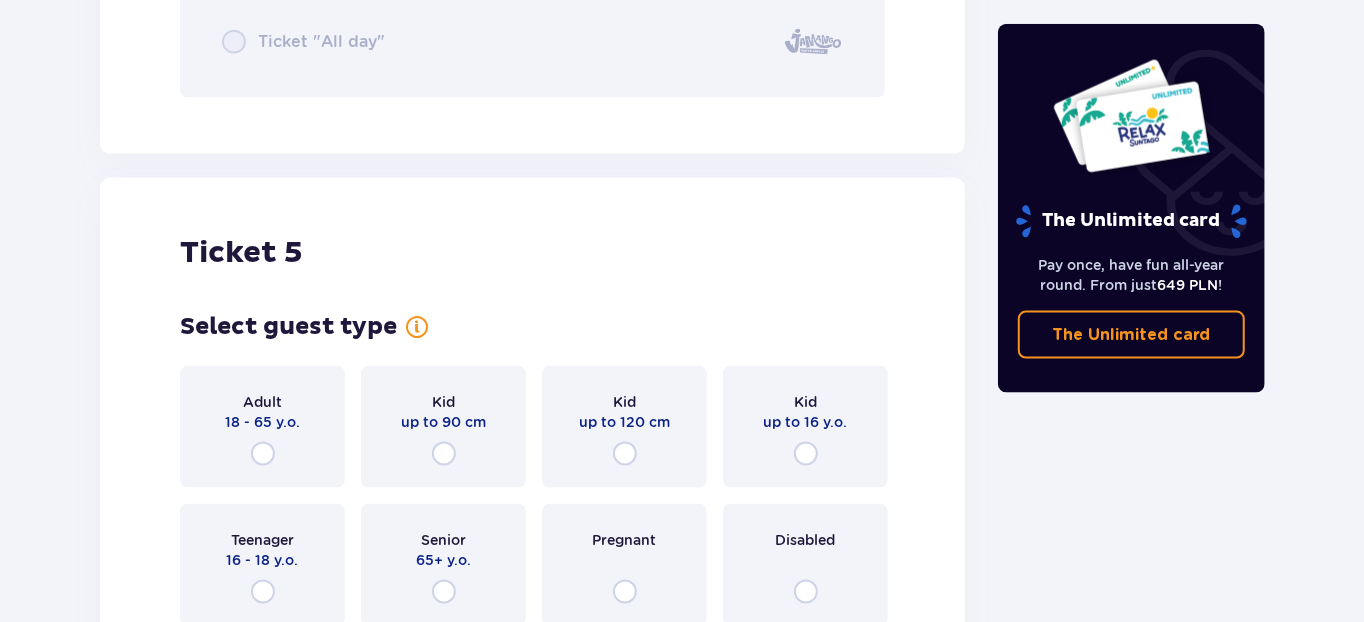 scroll, scrollTop: 6635, scrollLeft: 0, axis: vertical 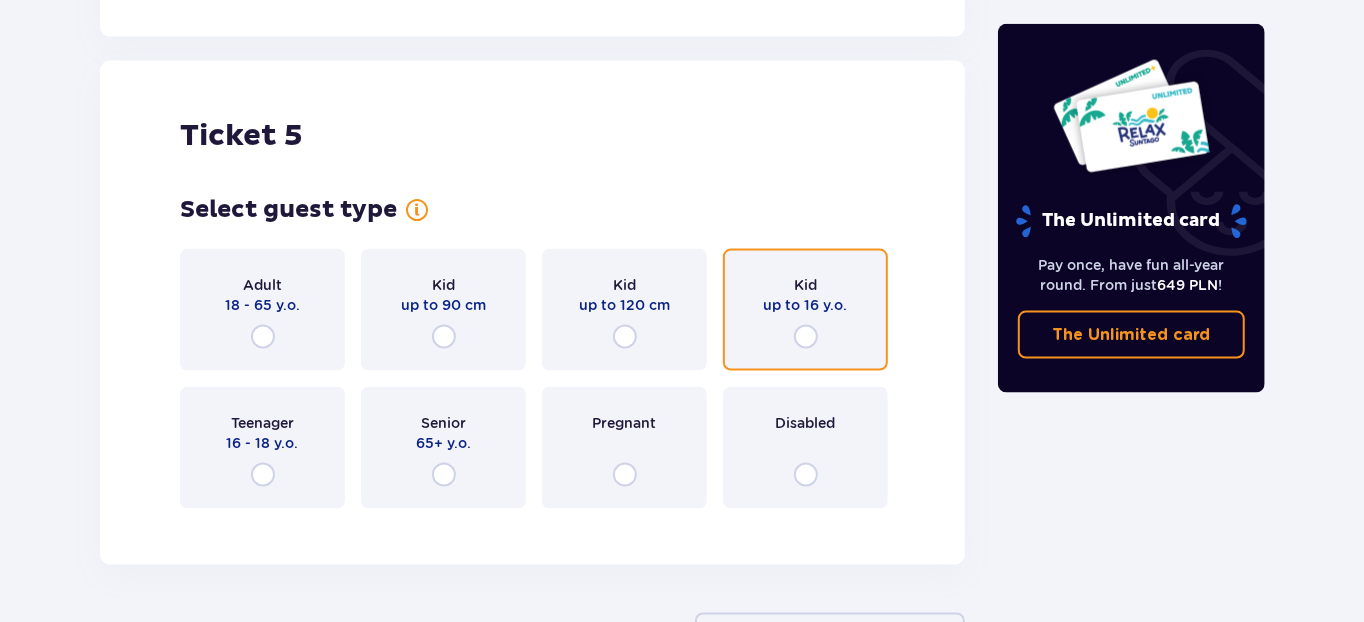 click at bounding box center [806, 337] 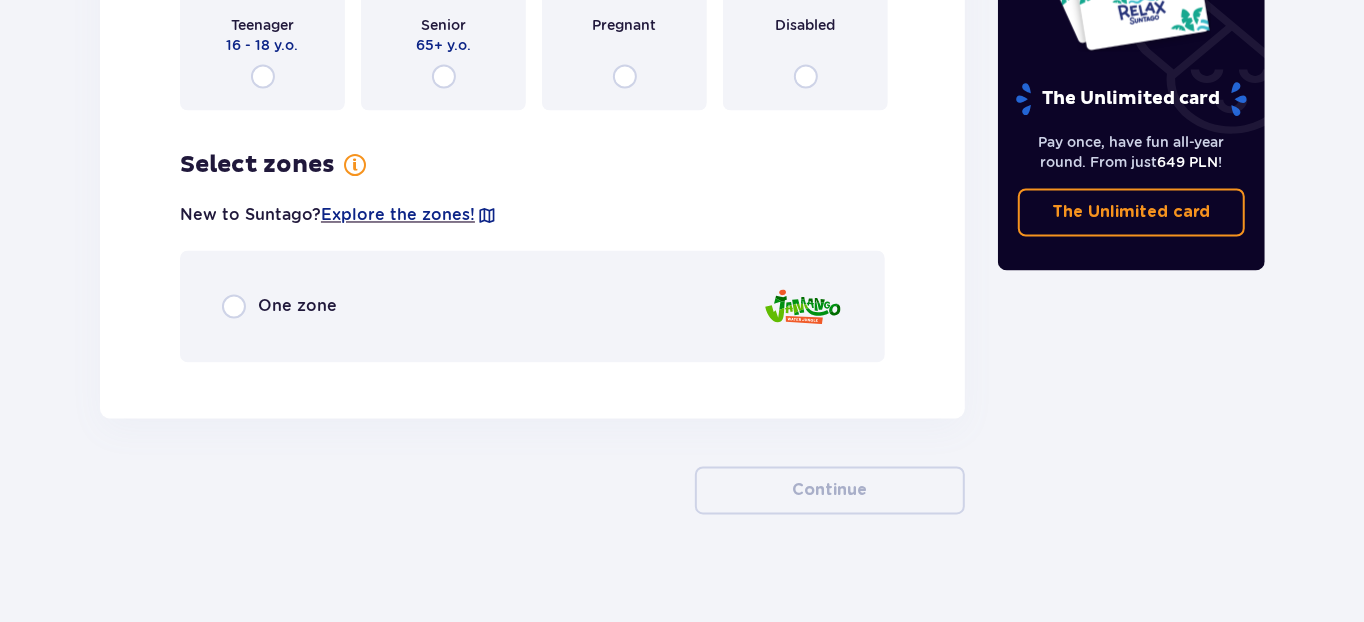 scroll, scrollTop: 7040, scrollLeft: 0, axis: vertical 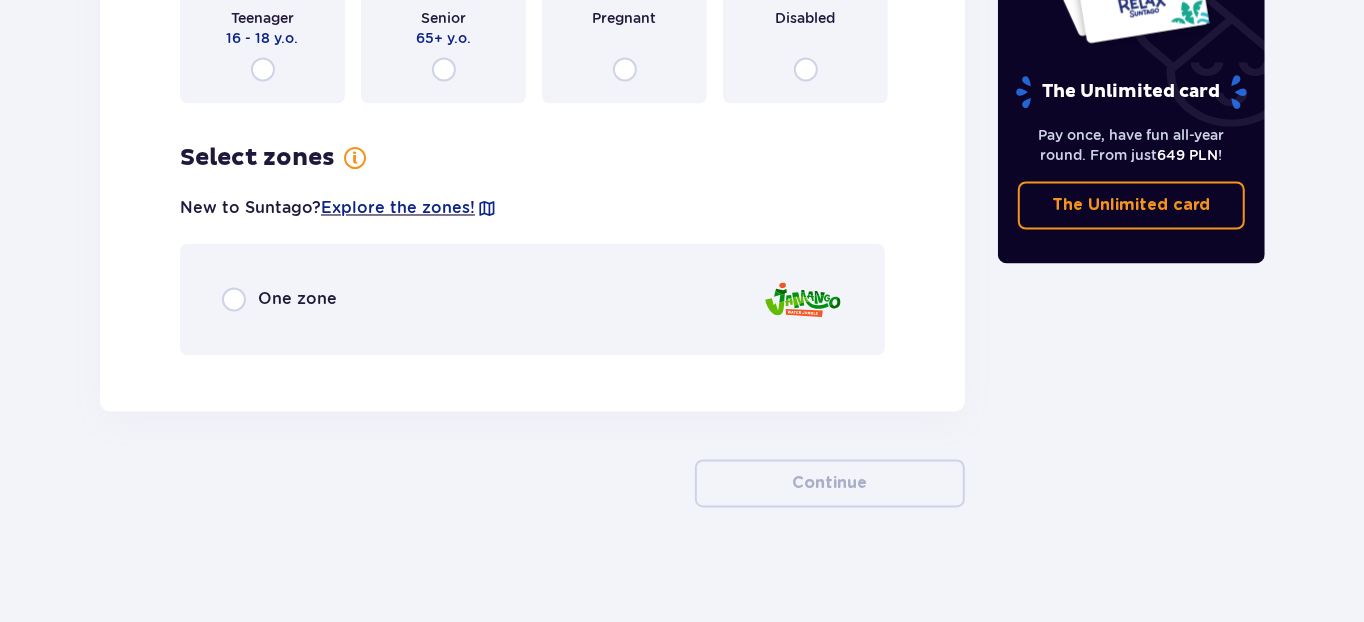 click on "One zone" at bounding box center [532, 300] 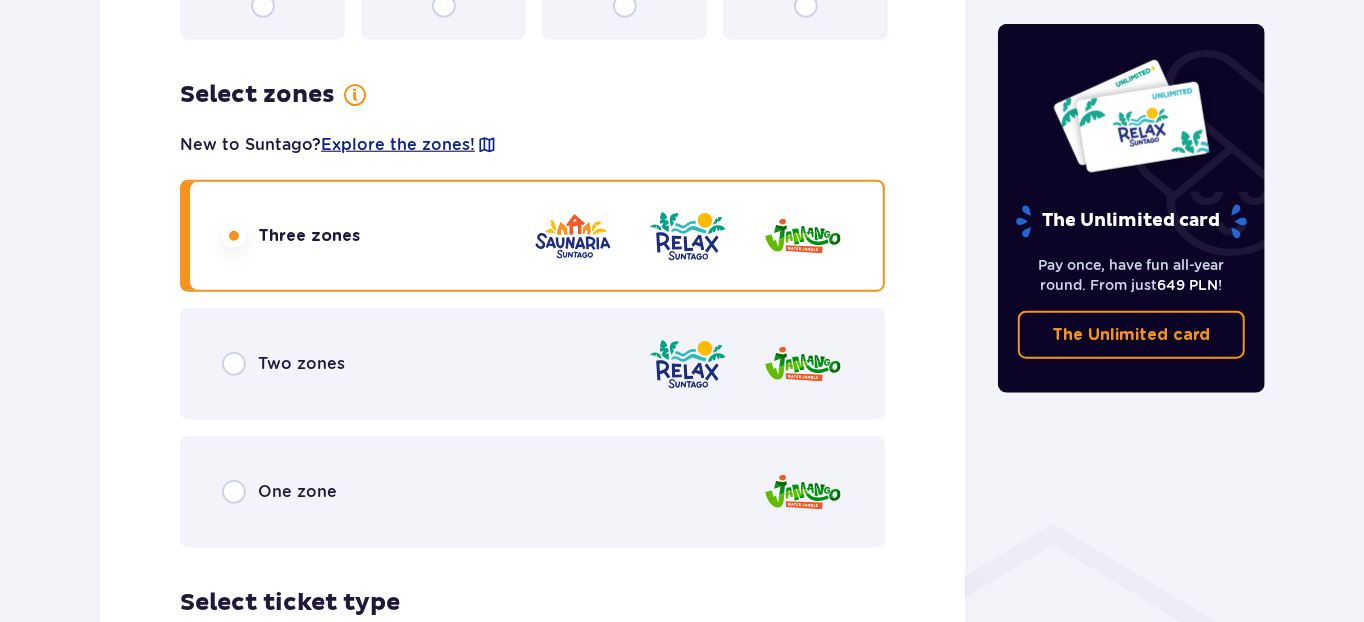 scroll, scrollTop: 1232, scrollLeft: 0, axis: vertical 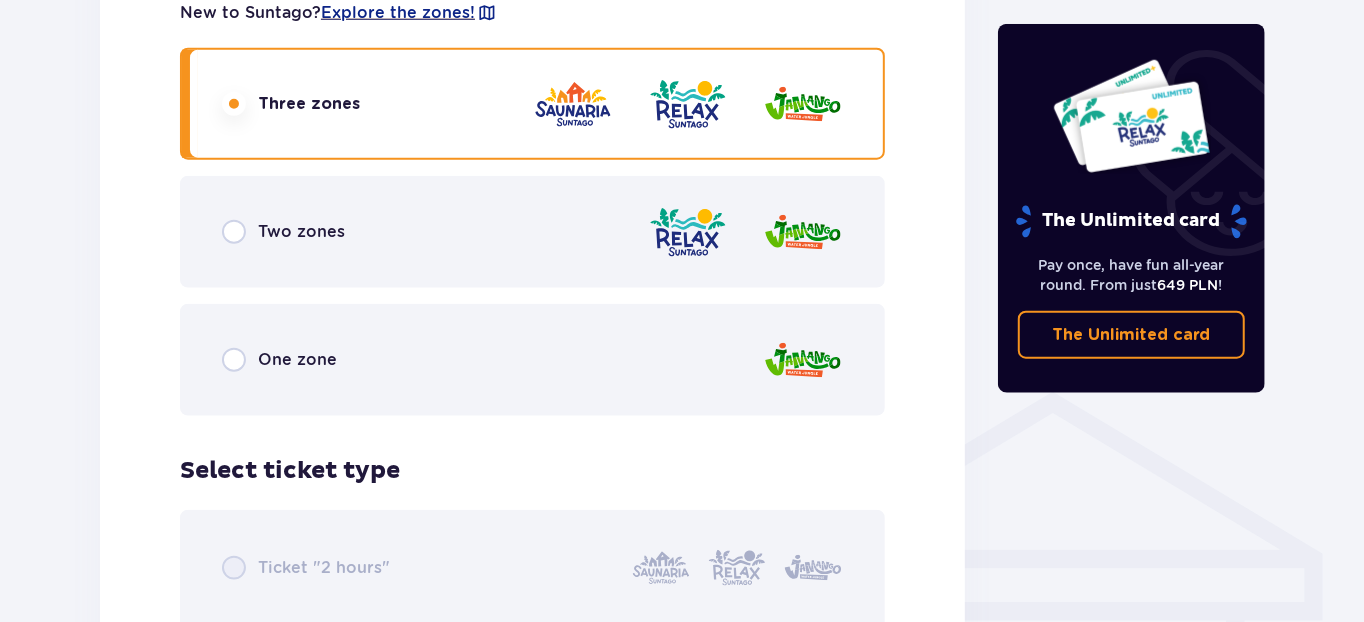 click on "One zone" at bounding box center (297, 360) 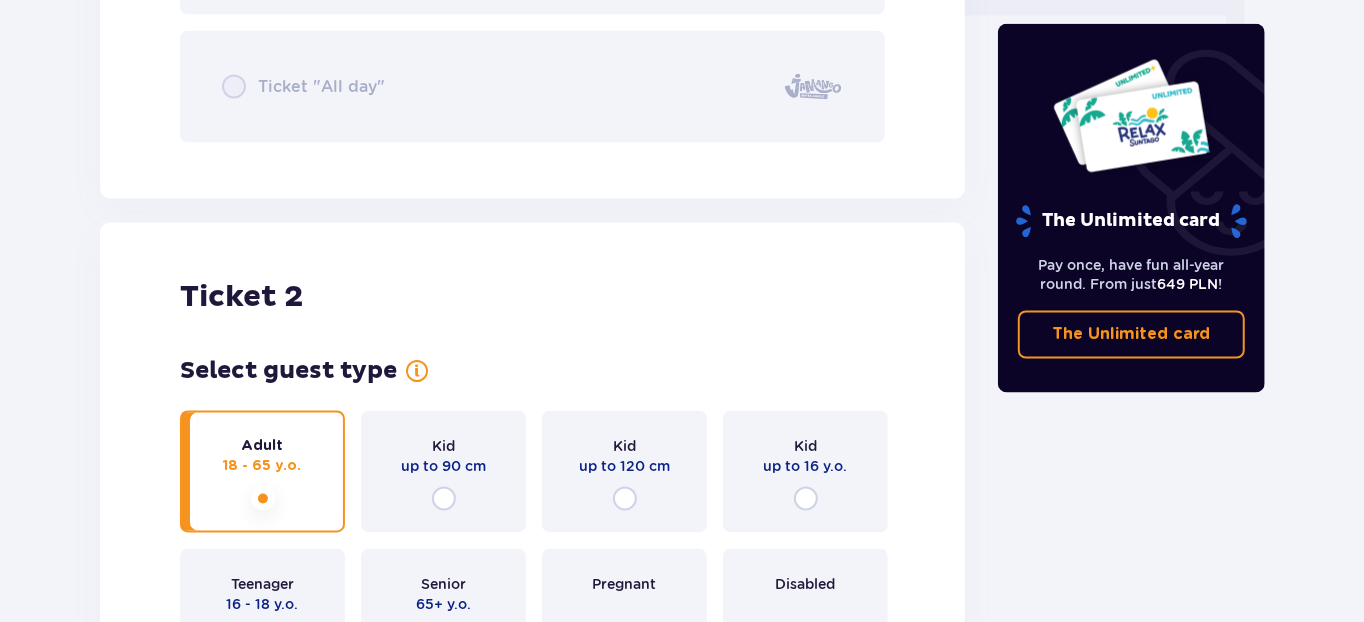 scroll, scrollTop: 1764, scrollLeft: 0, axis: vertical 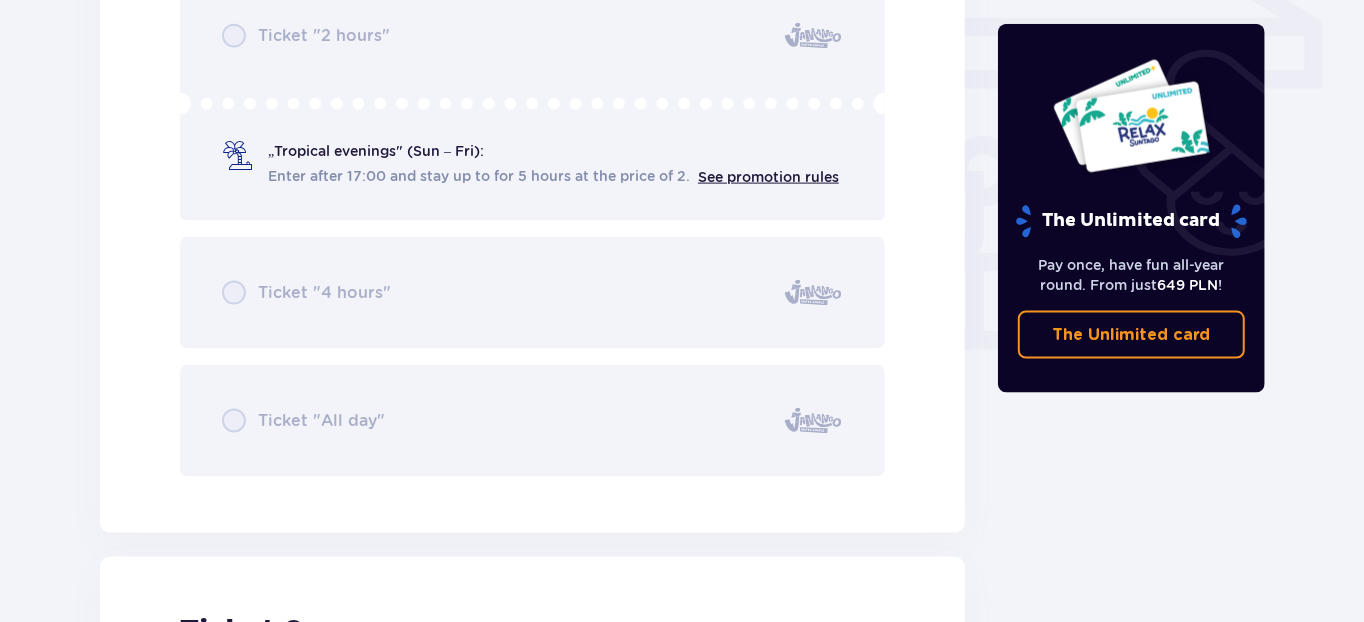click on "Ticket "2 hours" „Tropical evenings" (Sun – Fri): Enter after 17:00 and stay up to for 5 hours at the price of 2. See promotion rules Ticket "4 hours" Ticket "All day"" at bounding box center [532, 227] 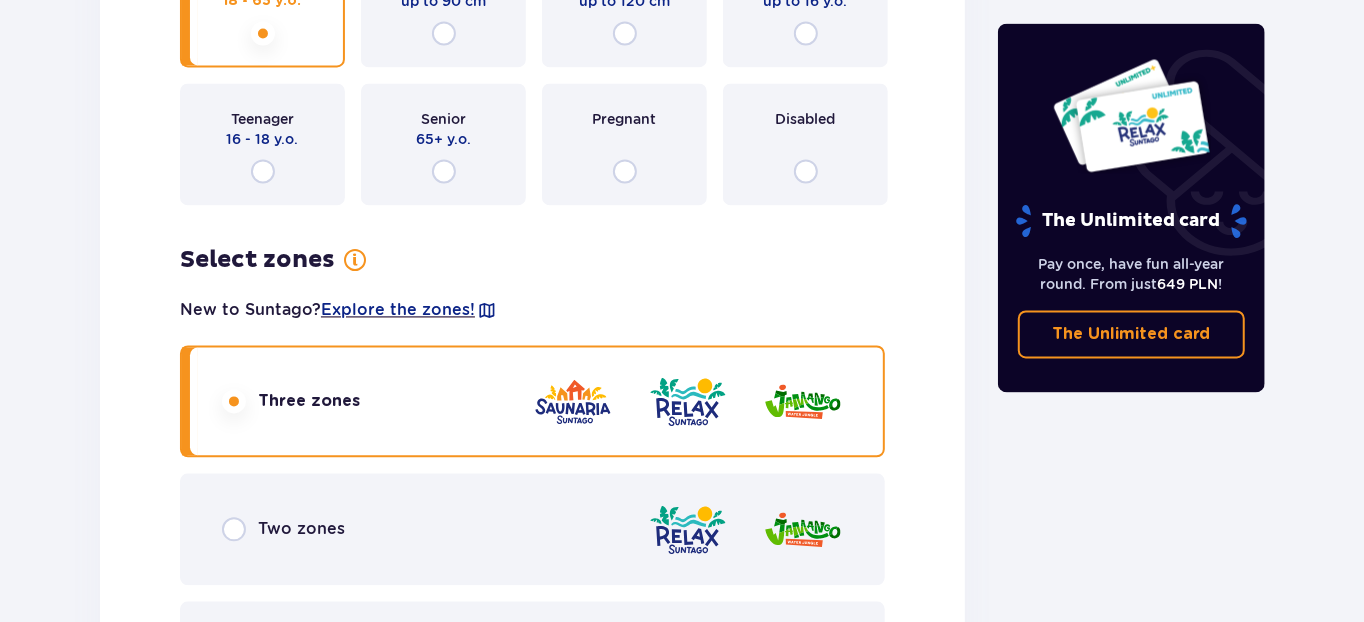 scroll, scrollTop: 2864, scrollLeft: 0, axis: vertical 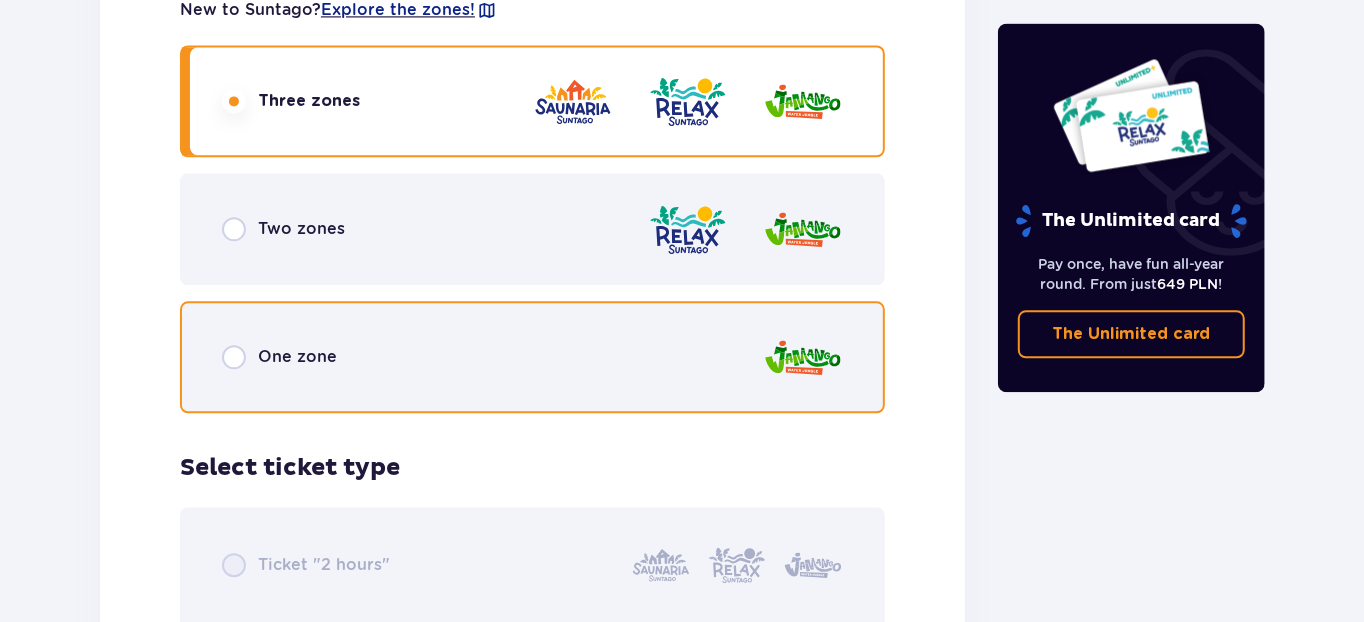 click at bounding box center (234, 357) 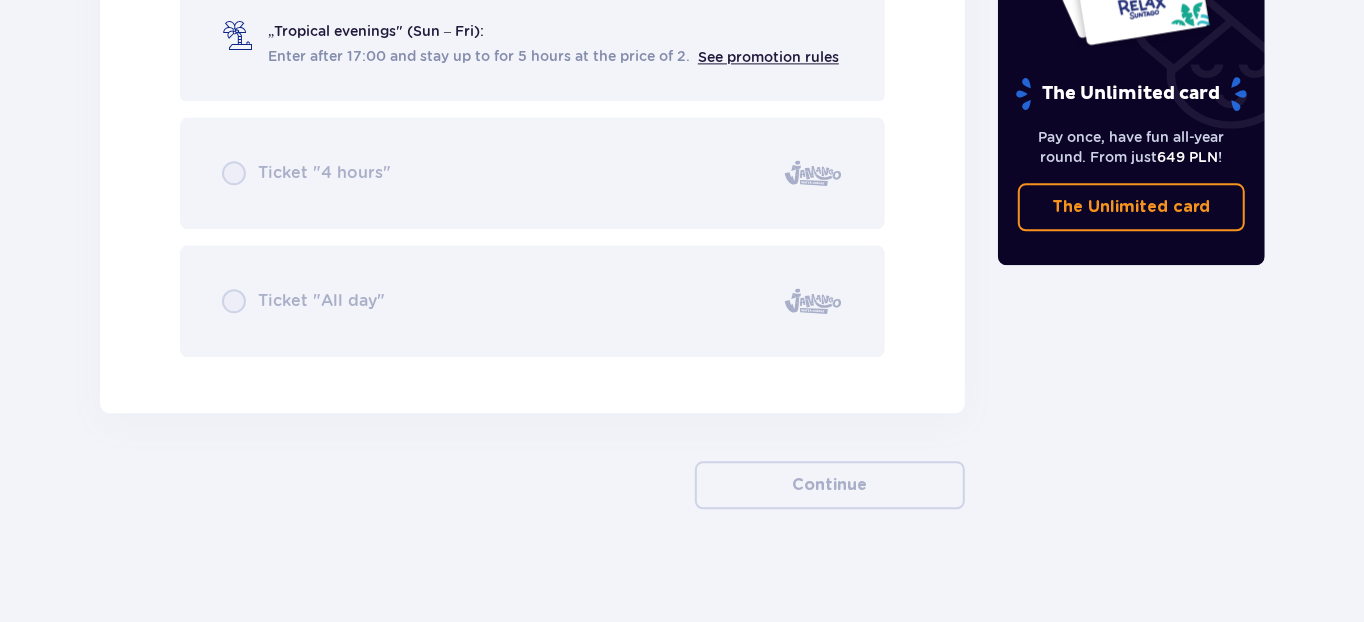 scroll, scrollTop: 7332, scrollLeft: 0, axis: vertical 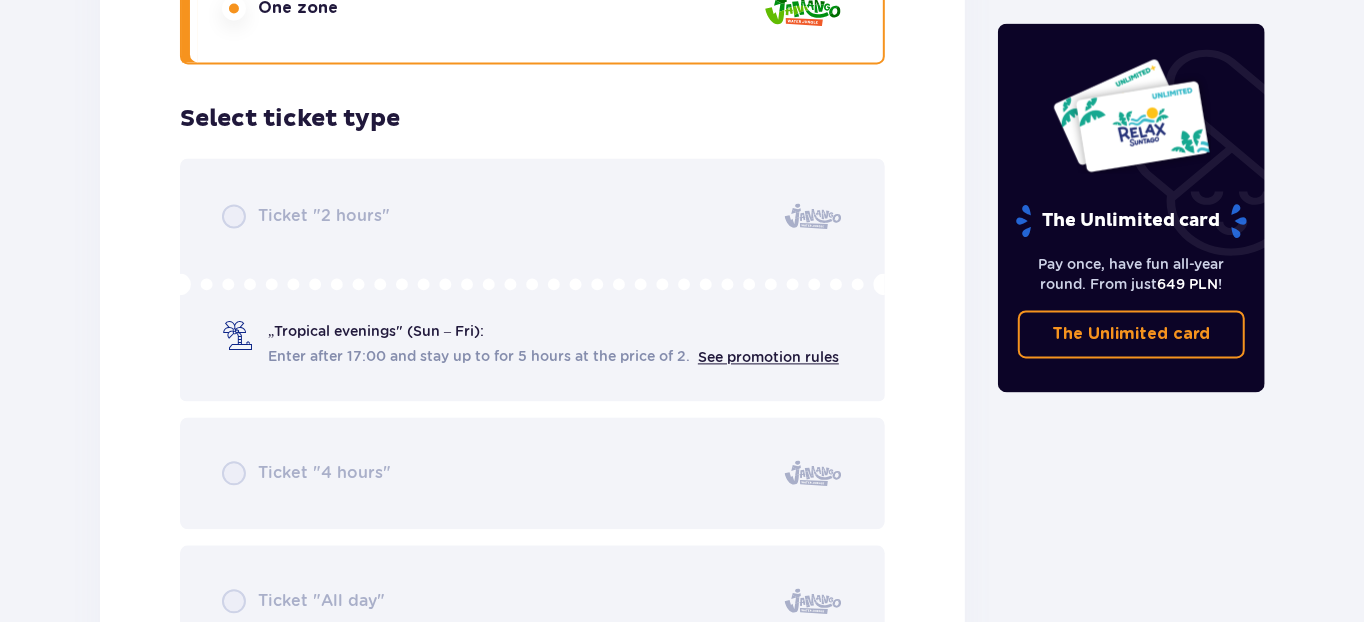 click on "Ticket "2 hours" „Tropical evenings" (Sun – Fri): Enter after 17:00 and stay up to for 5 hours at the price of 2. See promotion rules Ticket "4 hours" Ticket "All day"" at bounding box center [532, 407] 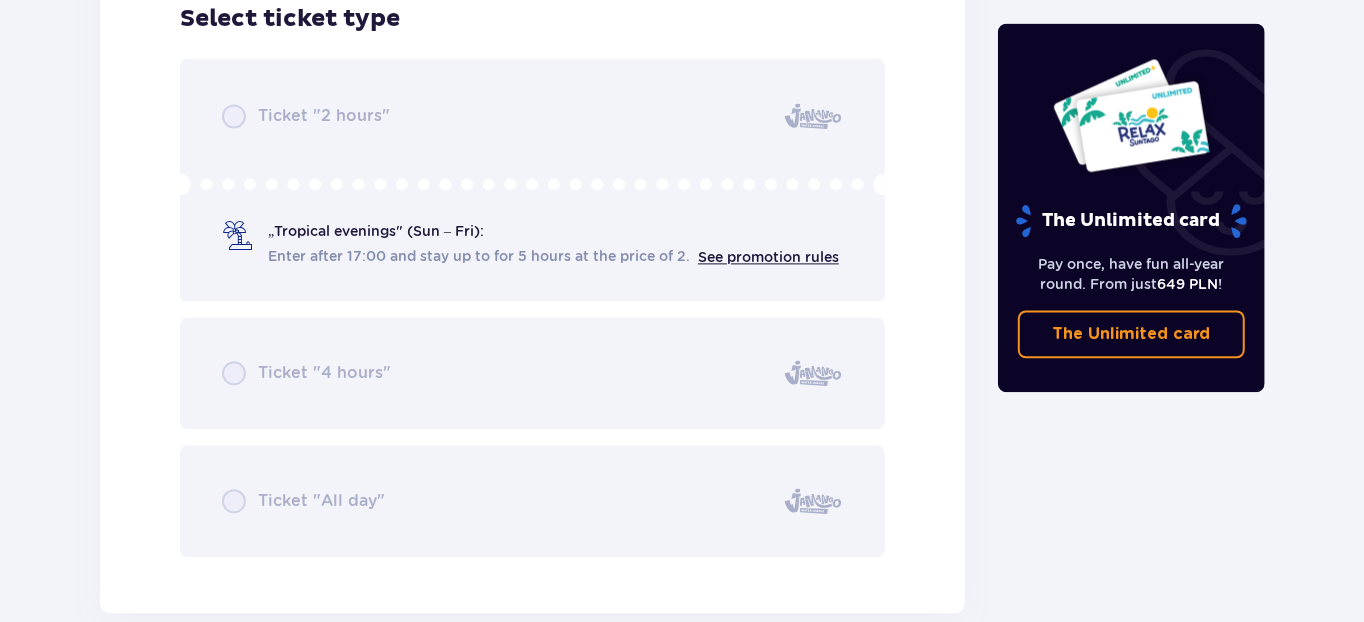 click on "Ticket "2 hours" „Tropical evenings" (Sun – Fri): Enter after 17:00 and stay up to for 5 hours at the price of 2. See promotion rules Ticket "4 hours" Ticket "All day"" at bounding box center [532, 307] 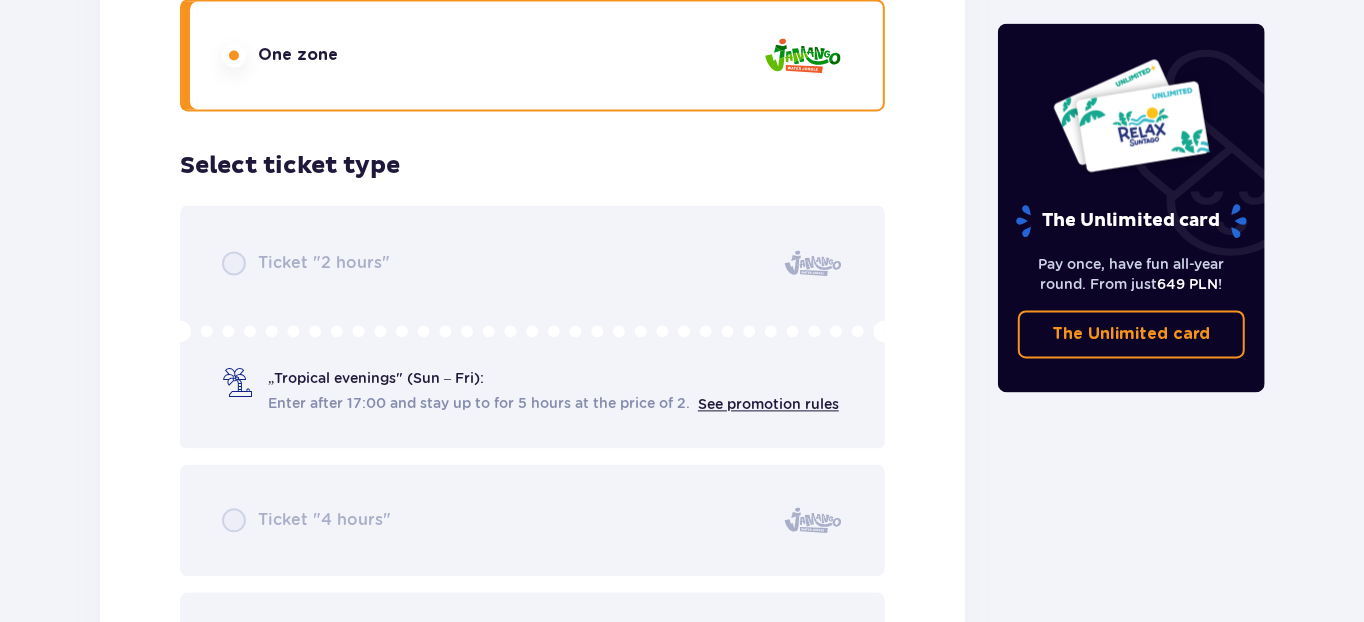 scroll, scrollTop: 7132, scrollLeft: 0, axis: vertical 